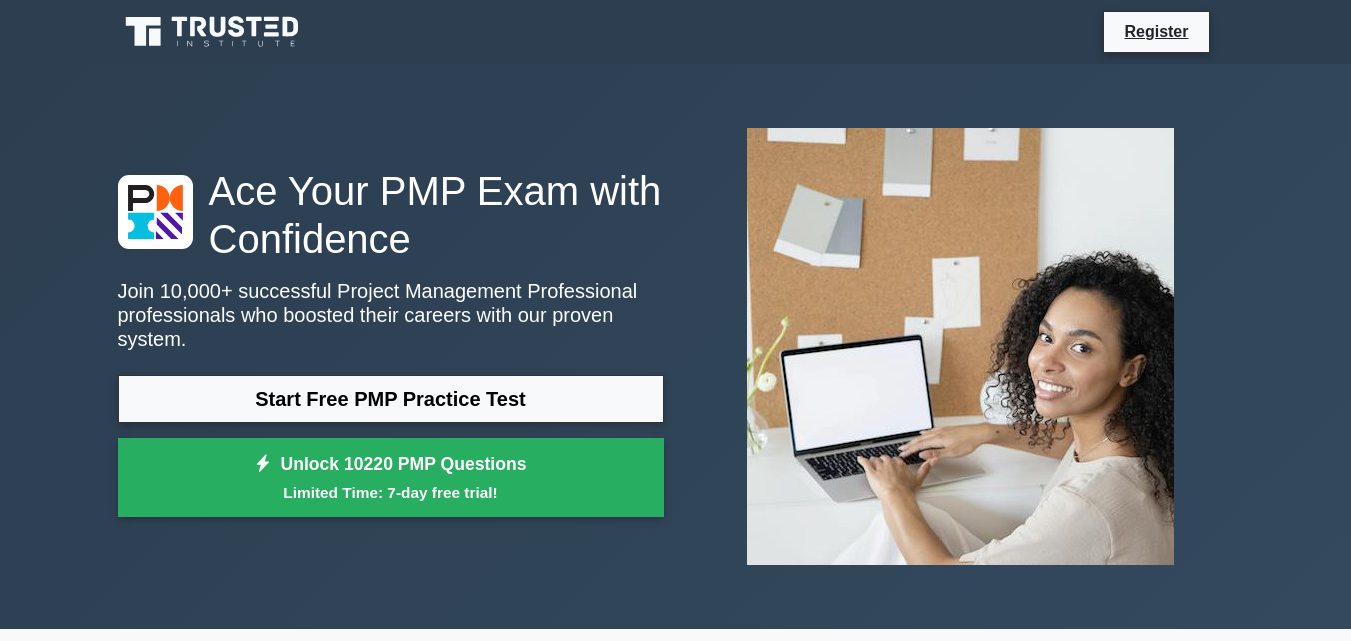 scroll, scrollTop: 0, scrollLeft: 0, axis: both 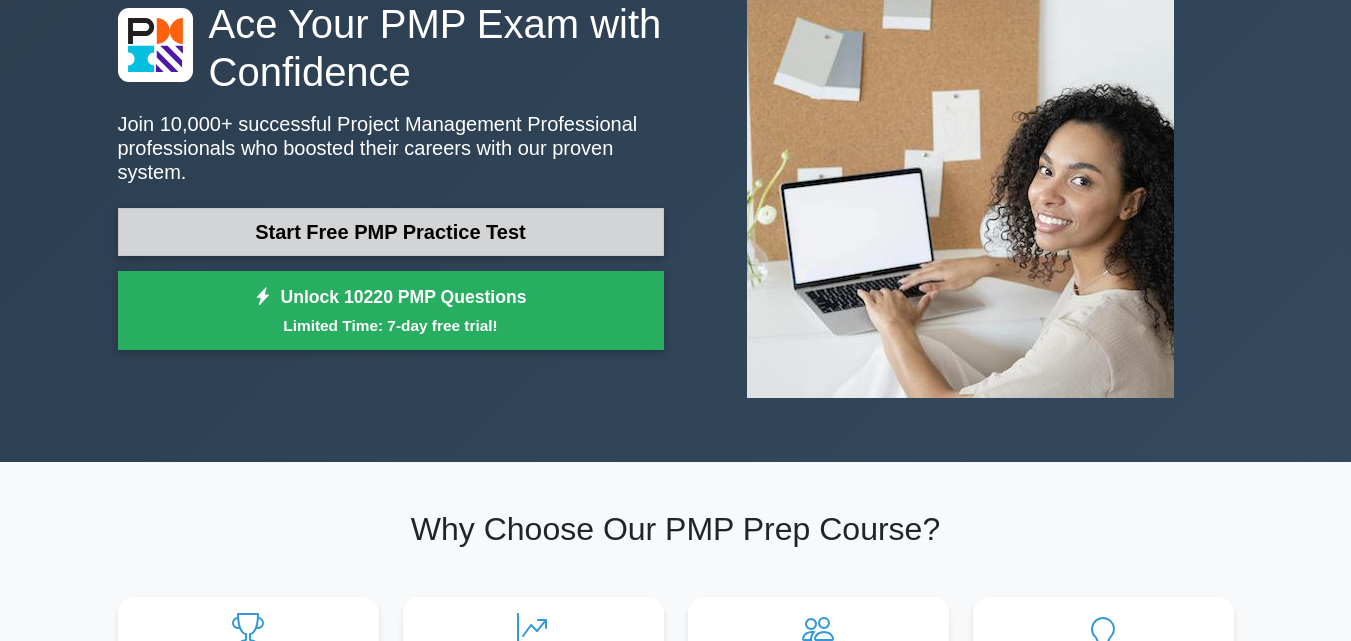 click on "Start Free PMP Practice Test" at bounding box center [391, 232] 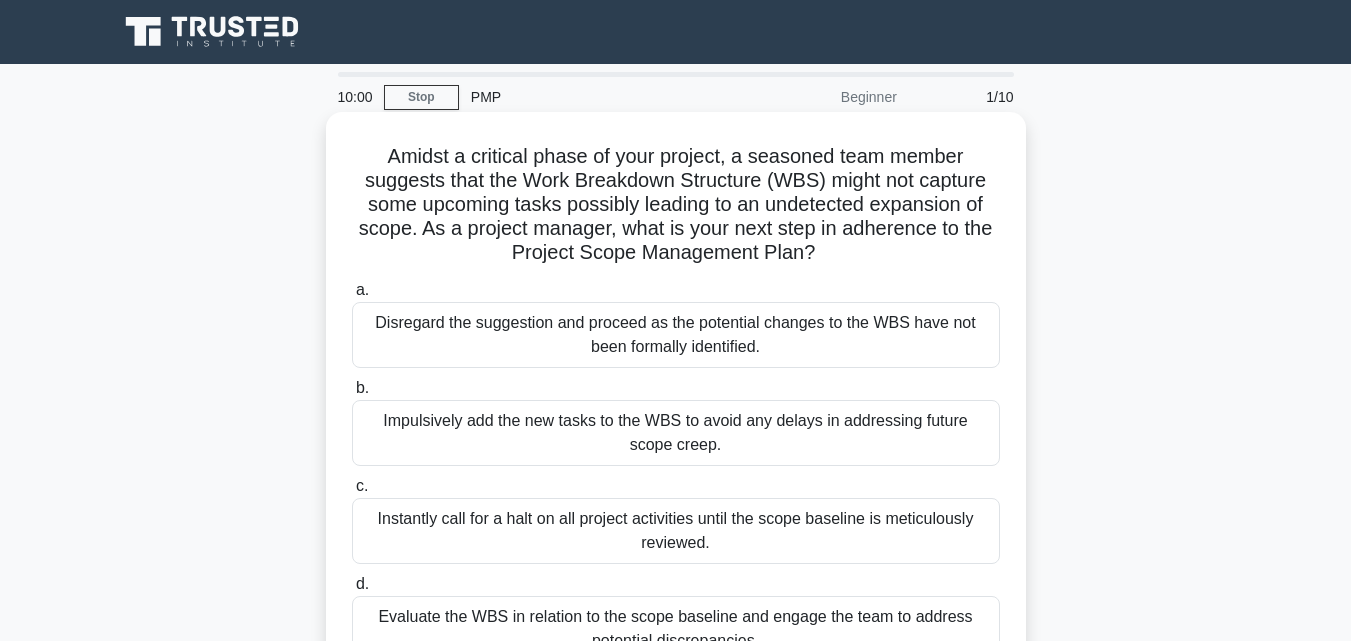 scroll, scrollTop: 0, scrollLeft: 0, axis: both 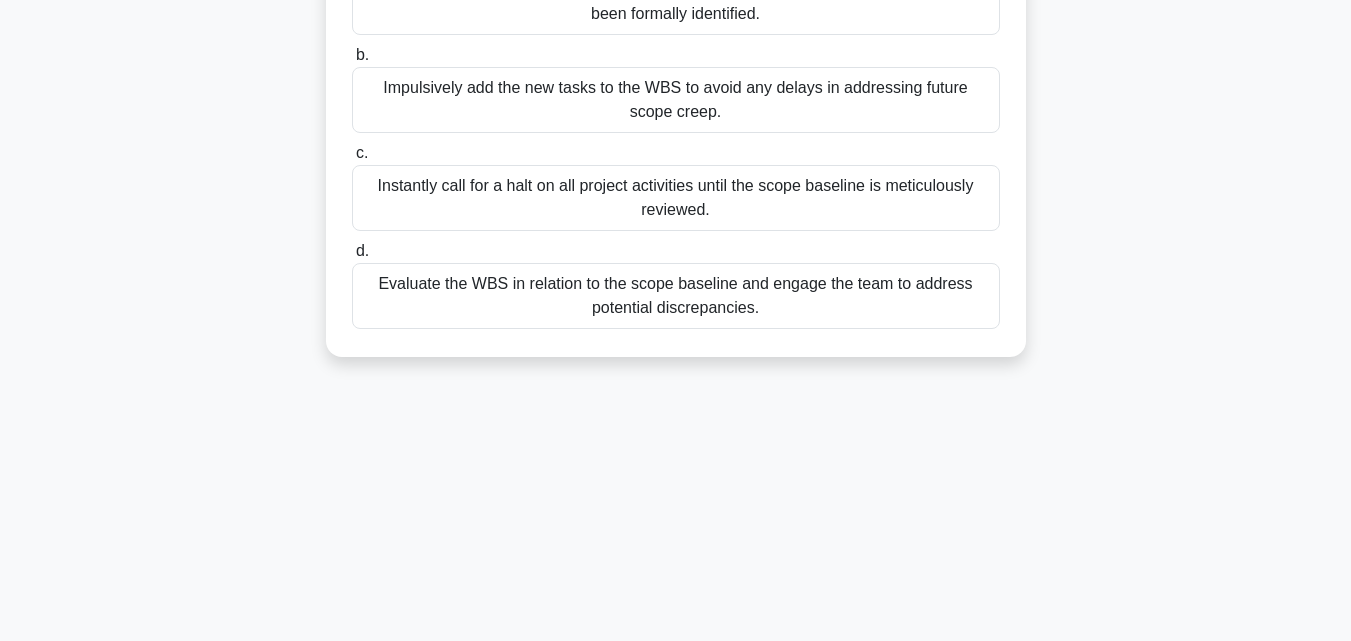 click on "Evaluate the WBS in relation to the scope baseline and engage the team to address potential discrepancies." at bounding box center [676, 296] 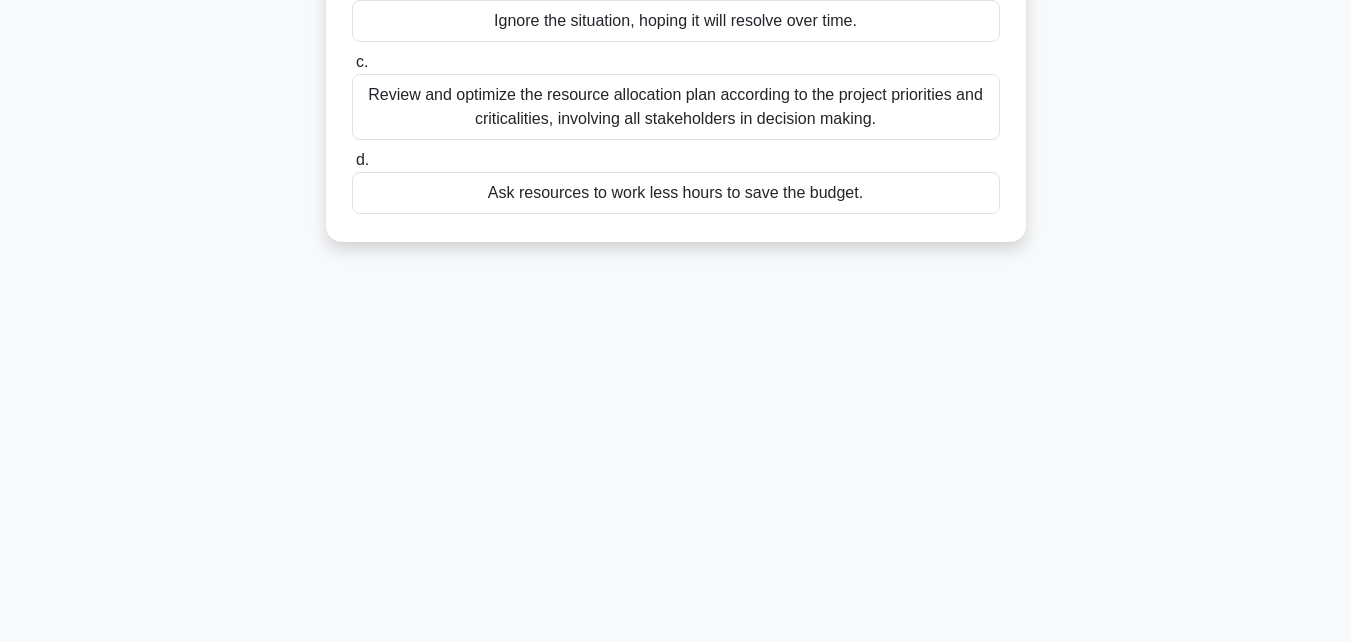 click on "9:17
Stop
PMP
Beginner
1/10
In the middle of the project, you realize that your resource utilization is exceeding the planned levels leading to over-expenditure. What could be a better action in such situation?
.spinner_0XTQ{transform-origin:center;animation:spinner_y6GP .75s linear infinite}@keyframes spinner_y6GP{100%{transform:rotate(360deg)}}
a.
b. c. d." at bounding box center [676, 239] 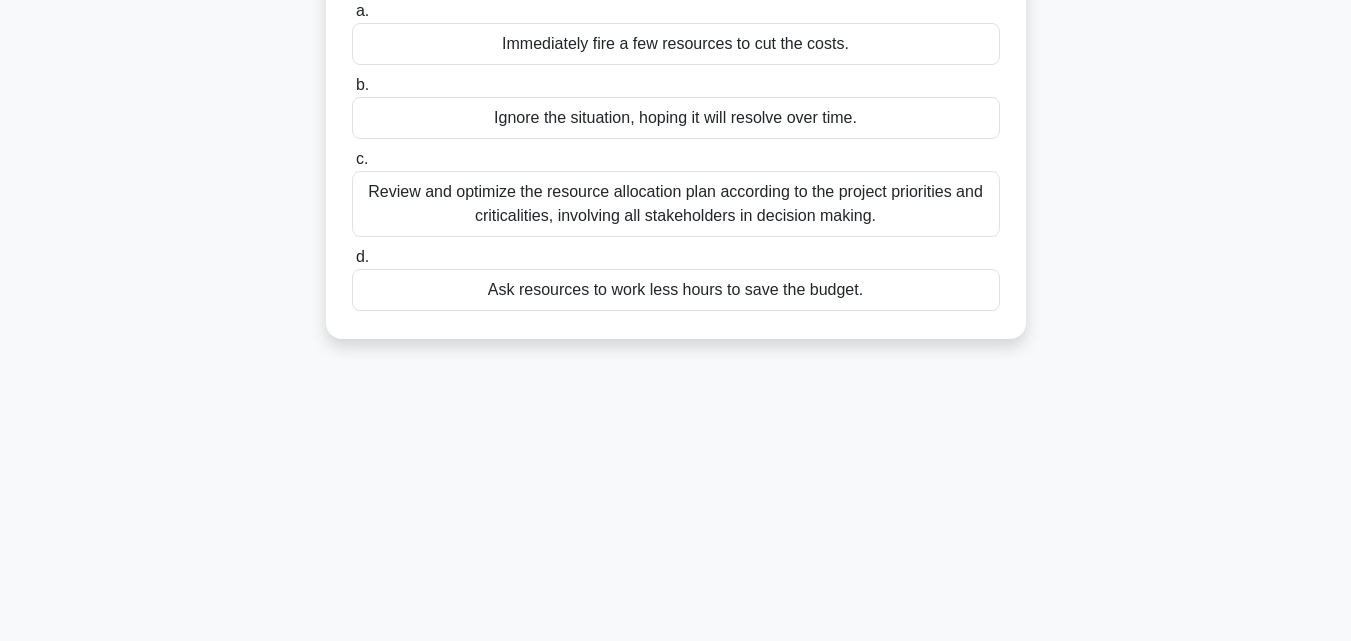 scroll, scrollTop: 0, scrollLeft: 0, axis: both 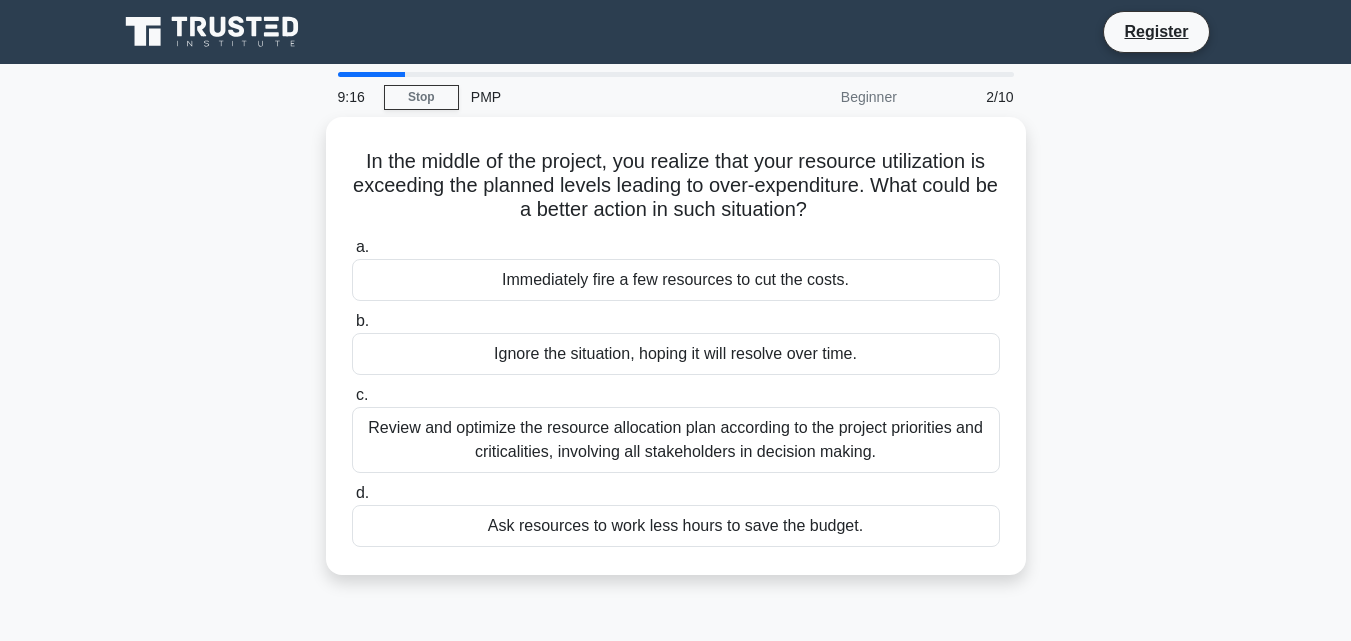 click on "In the middle of the project, you realize that your resource utilization is exceeding the planned levels leading to over-expenditure. What could be a better action in such situation?
.spinner_0XTQ{transform-origin:center;animation:spinner_y6GP .75s linear infinite}@keyframes spinner_y6GP{100%{transform:rotate(360deg)}}
a.
Immediately fire a few resources to cut the costs." at bounding box center (676, 358) 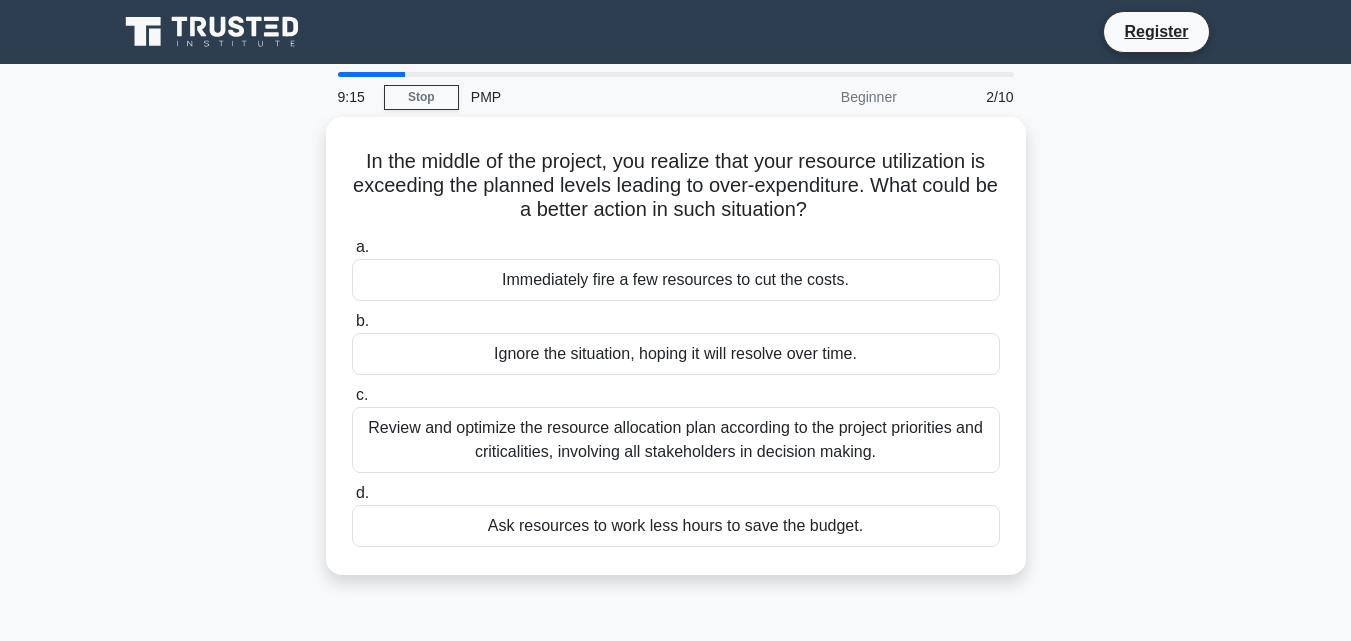 click on "In the middle of the project, you realize that your resource utilization is exceeding the planned levels leading to over-expenditure. What could be a better action in such situation?
.spinner_0XTQ{transform-origin:center;animation:spinner_y6GP .75s linear infinite}@keyframes spinner_y6GP{100%{transform:rotate(360deg)}}
a.
Immediately fire a few resources to cut the costs." at bounding box center [676, 358] 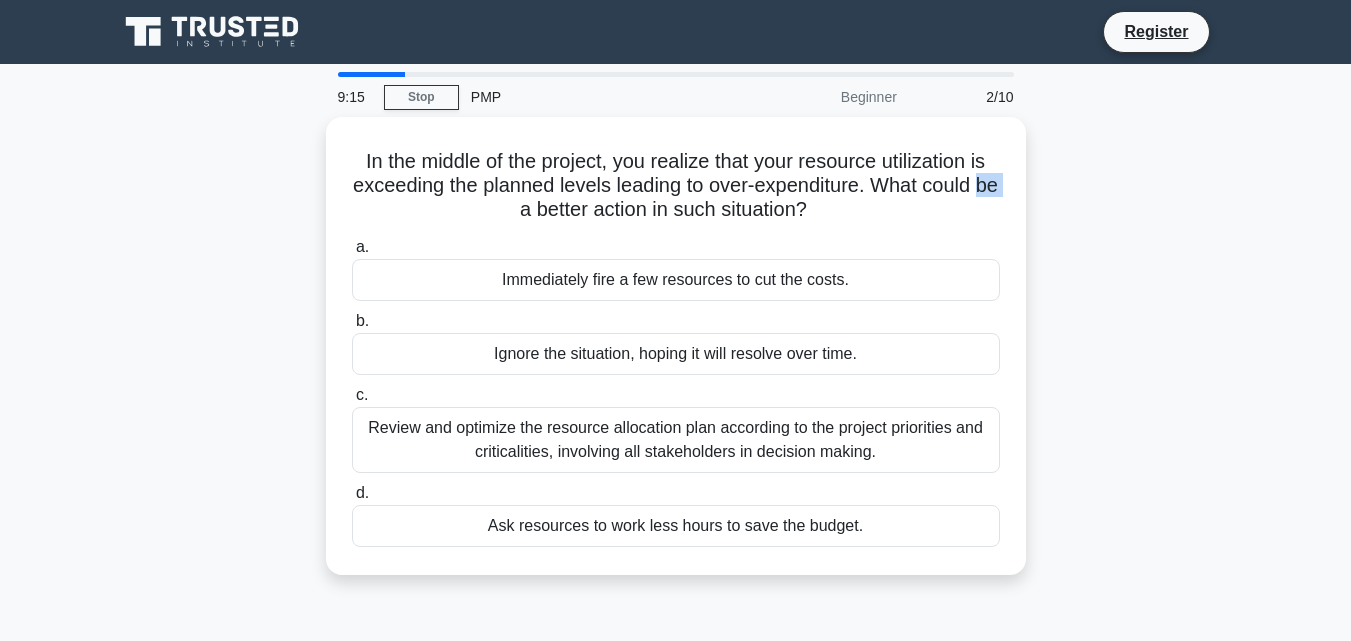 click on "In the middle of the project, you realize that your resource utilization is exceeding the planned levels leading to over-expenditure. What could be a better action in such situation?
.spinner_0XTQ{transform-origin:center;animation:spinner_y6GP .75s linear infinite}@keyframes spinner_y6GP{100%{transform:rotate(360deg)}}
a.
Immediately fire a few resources to cut the costs." at bounding box center (676, 358) 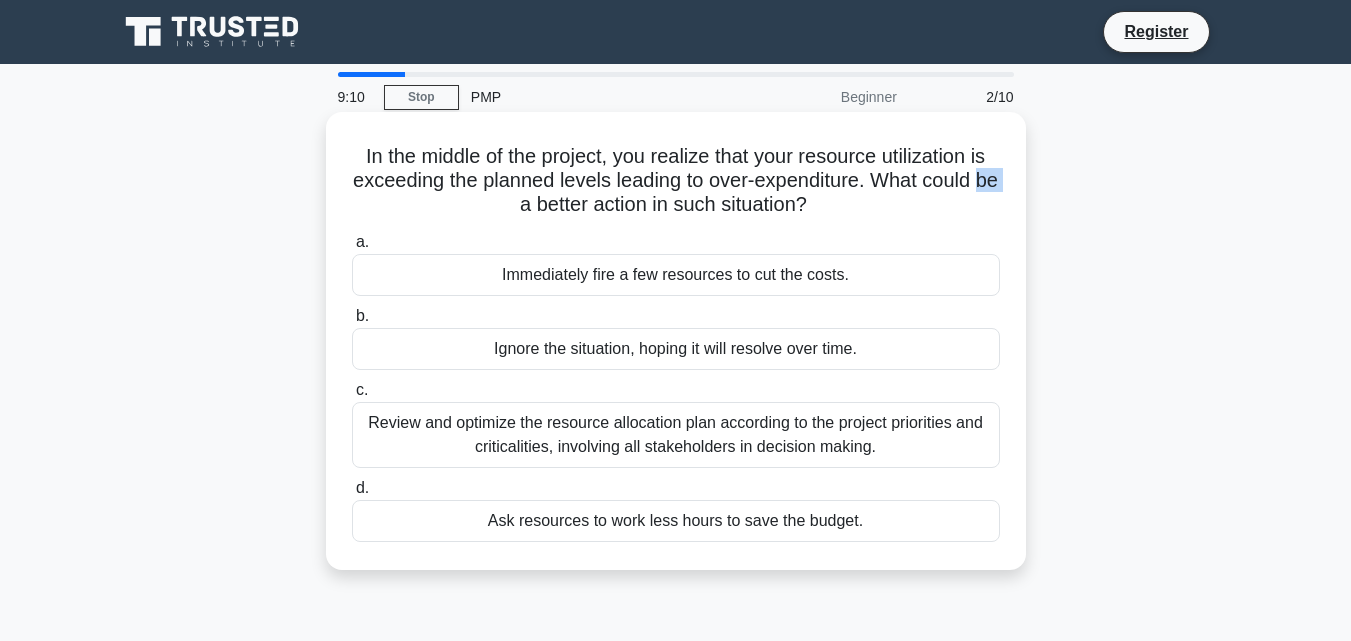 click on "In the middle of the project, you realize that your resource utilization is exceeding the planned levels leading to over-expenditure. What could be a better action in such situation?
.spinner_0XTQ{transform-origin:center;animation:spinner_y6GP .75s linear infinite}@keyframes spinner_y6GP{100%{transform:rotate(360deg)}}" at bounding box center (676, 181) 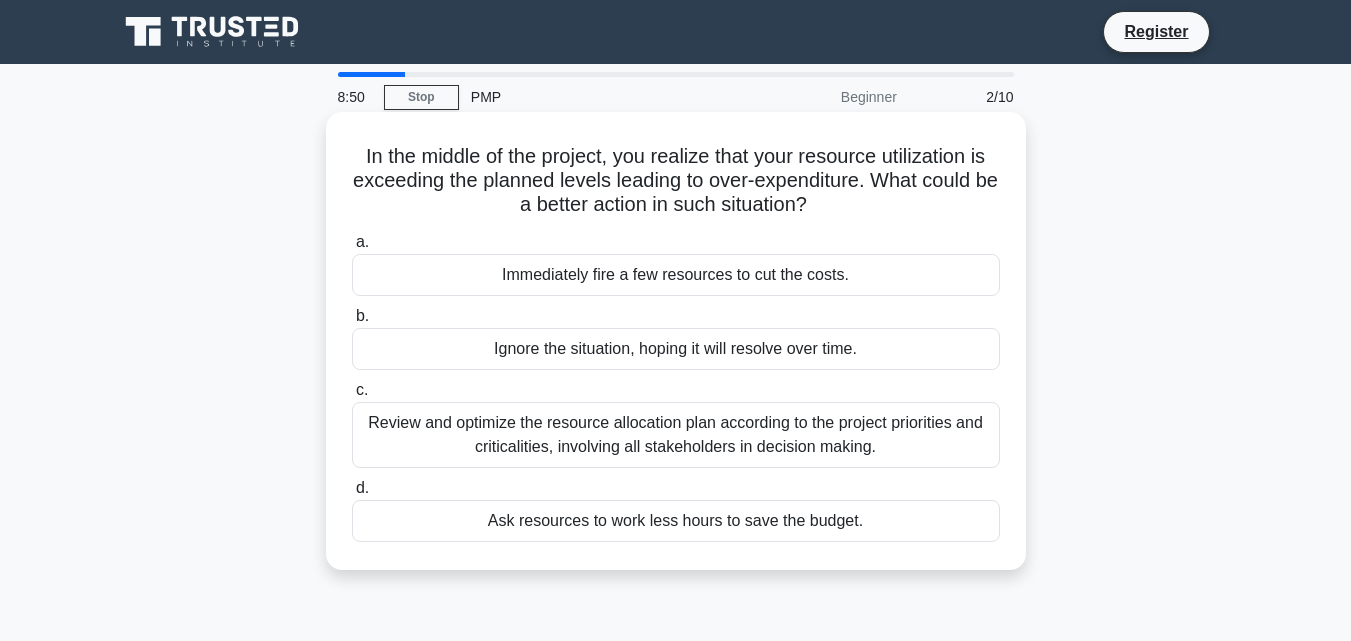 click on "Review and optimize the resource allocation plan according to the project priorities and criticalities, involving all stakeholders in decision making." at bounding box center (676, 435) 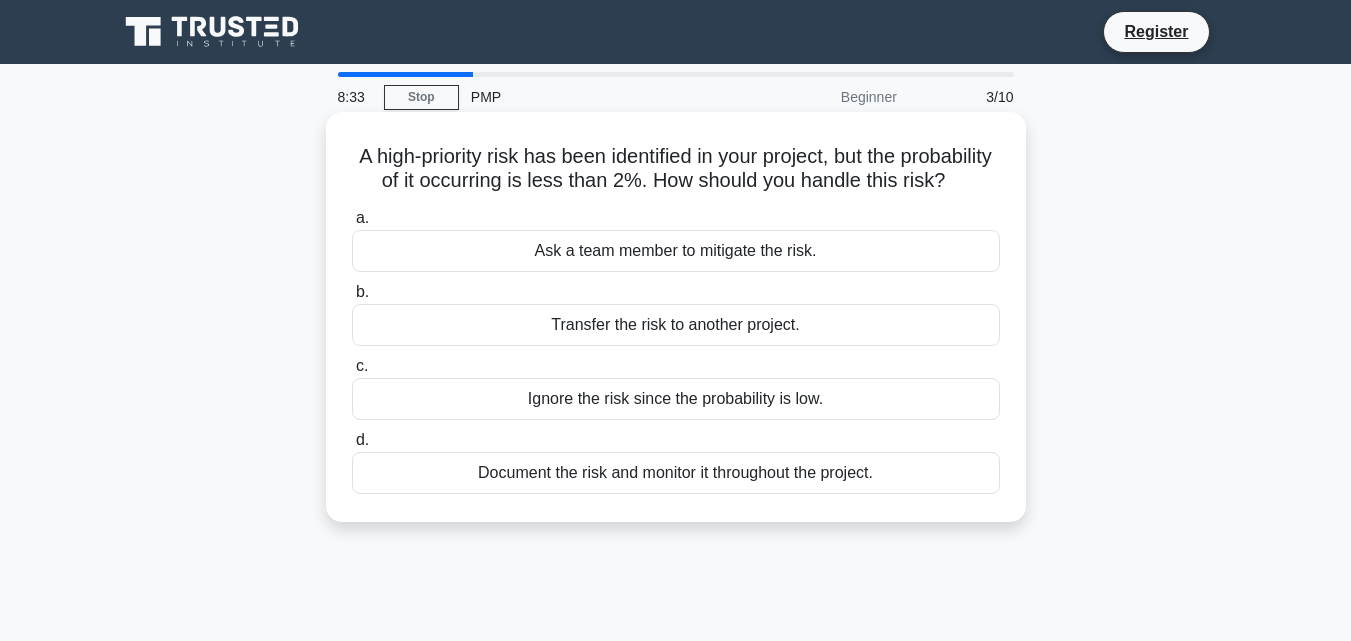 click on "Document the risk and monitor it throughout the project." at bounding box center (676, 473) 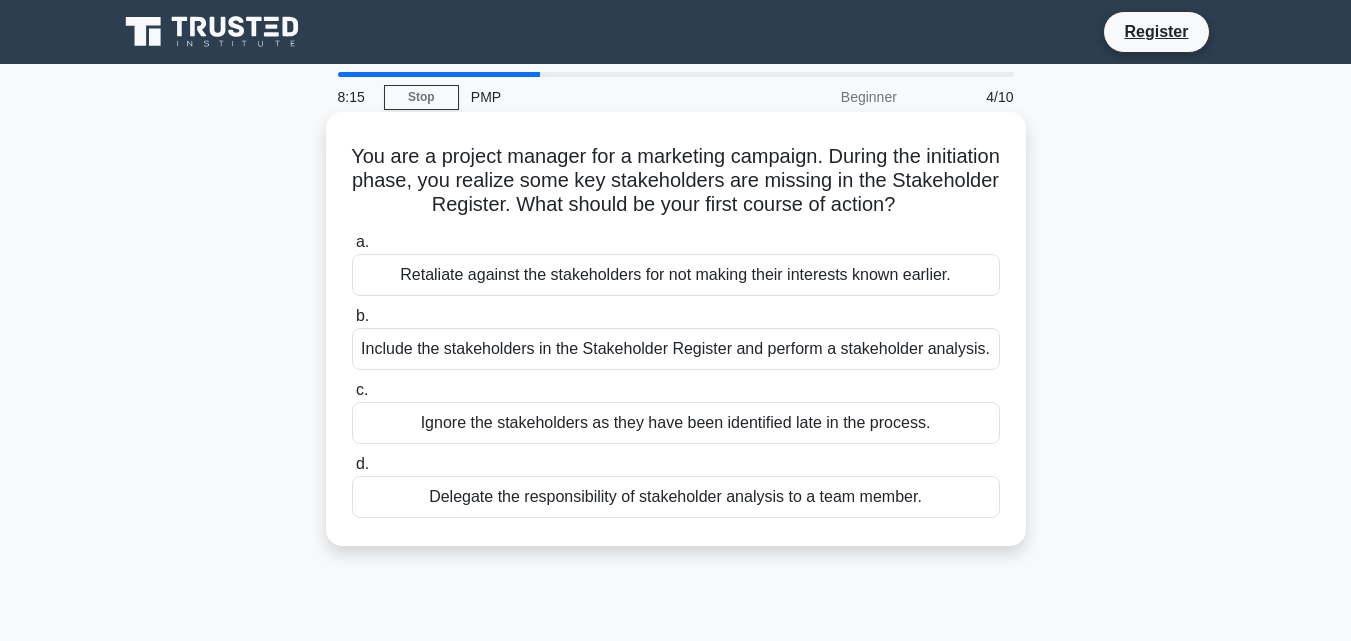 click on "Include the stakeholders in the Stakeholder Register and perform a stakeholder analysis." at bounding box center (676, 349) 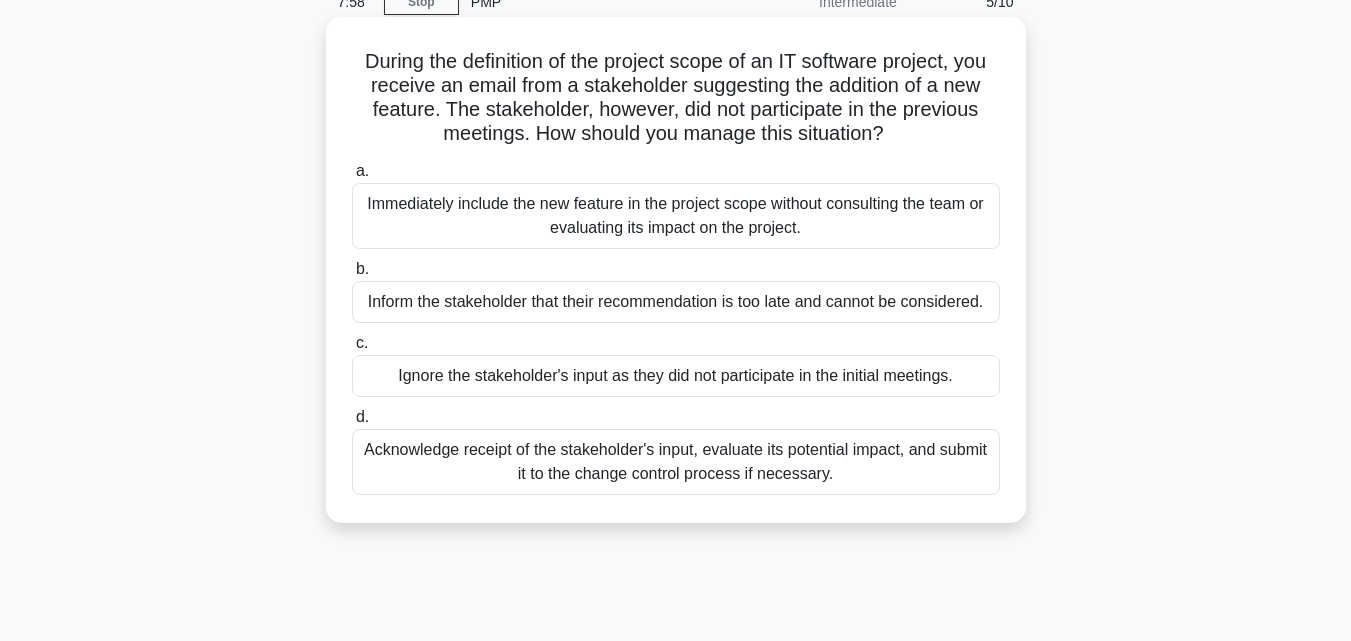 scroll, scrollTop: 167, scrollLeft: 0, axis: vertical 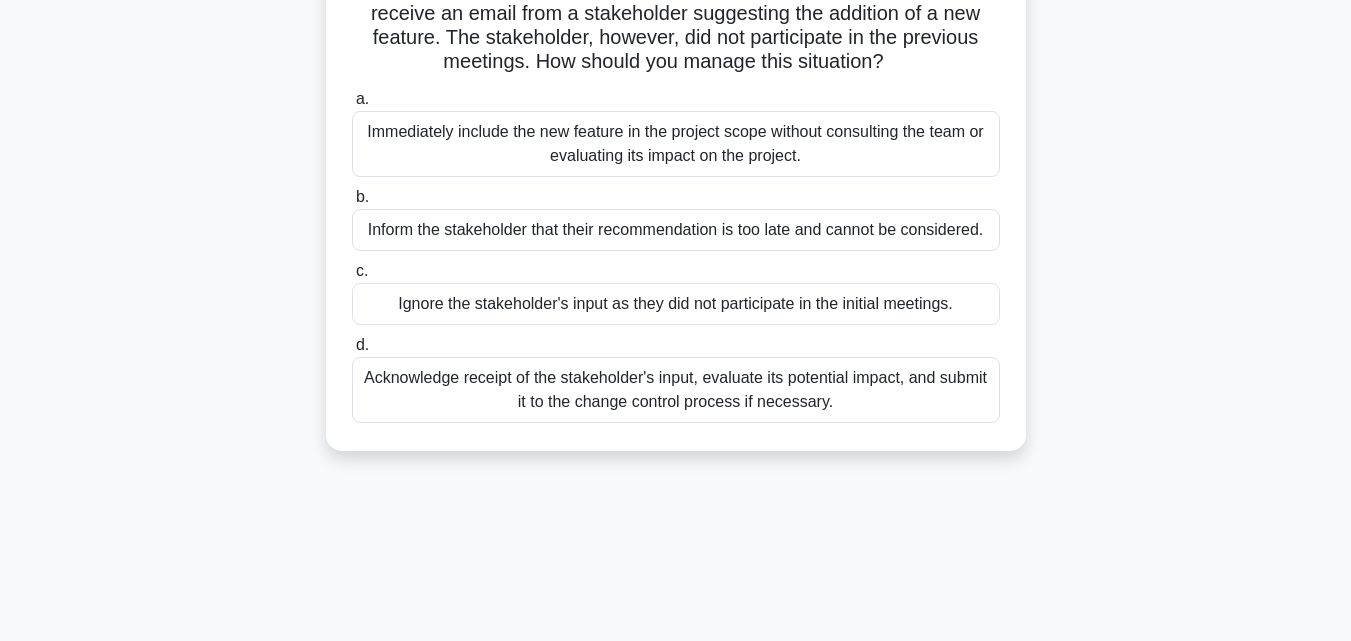 click on "Acknowledge receipt of the stakeholder's input, evaluate its potential impact, and submit it to the change control process if necessary." at bounding box center [676, 390] 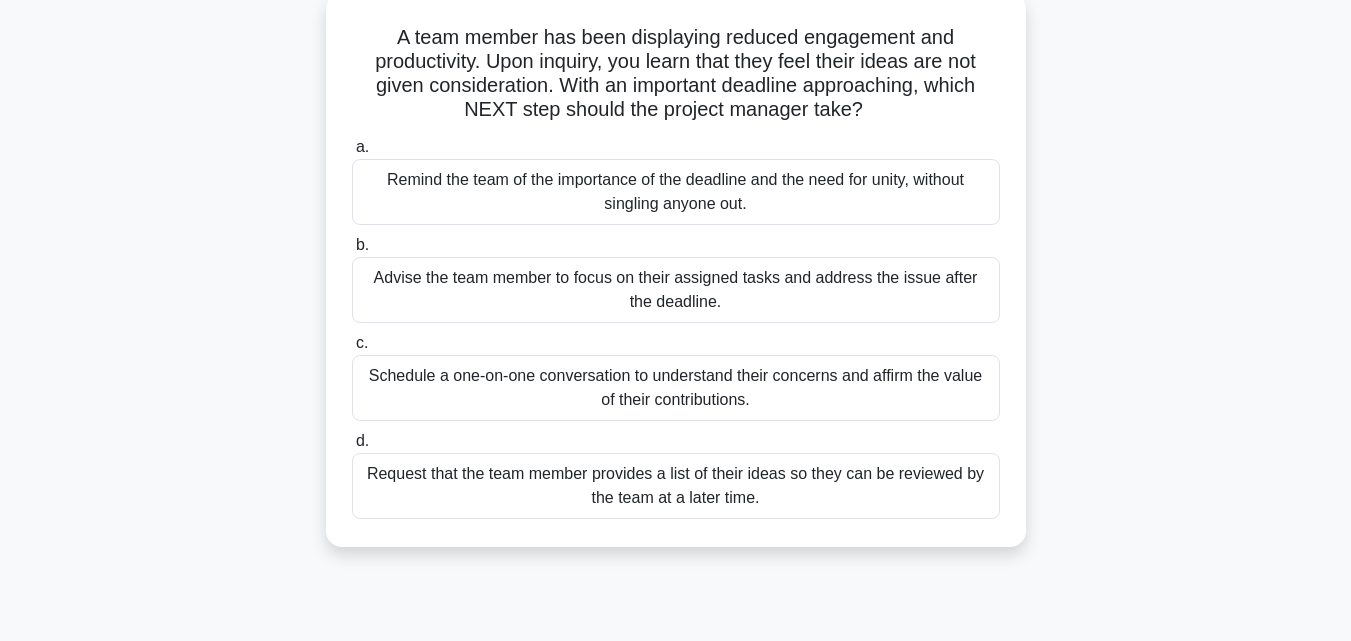scroll, scrollTop: 167, scrollLeft: 0, axis: vertical 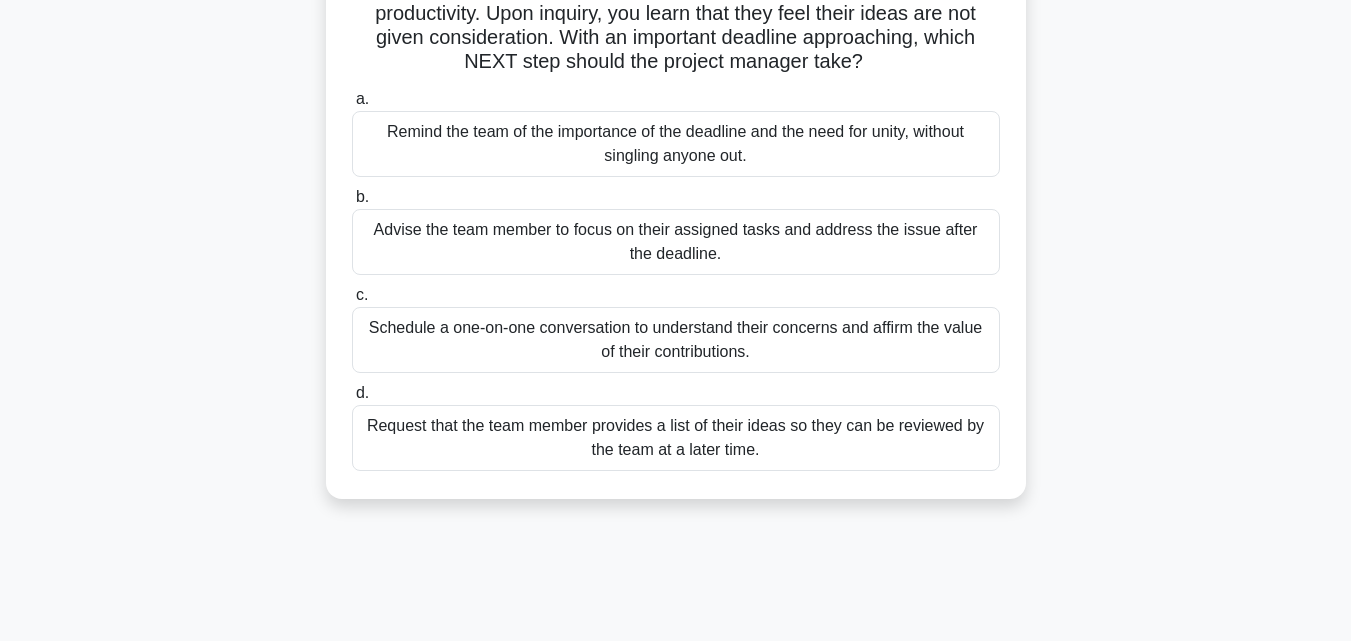 click on "Schedule a one-on-one conversation to understand their concerns and affirm the value of their contributions." at bounding box center [676, 340] 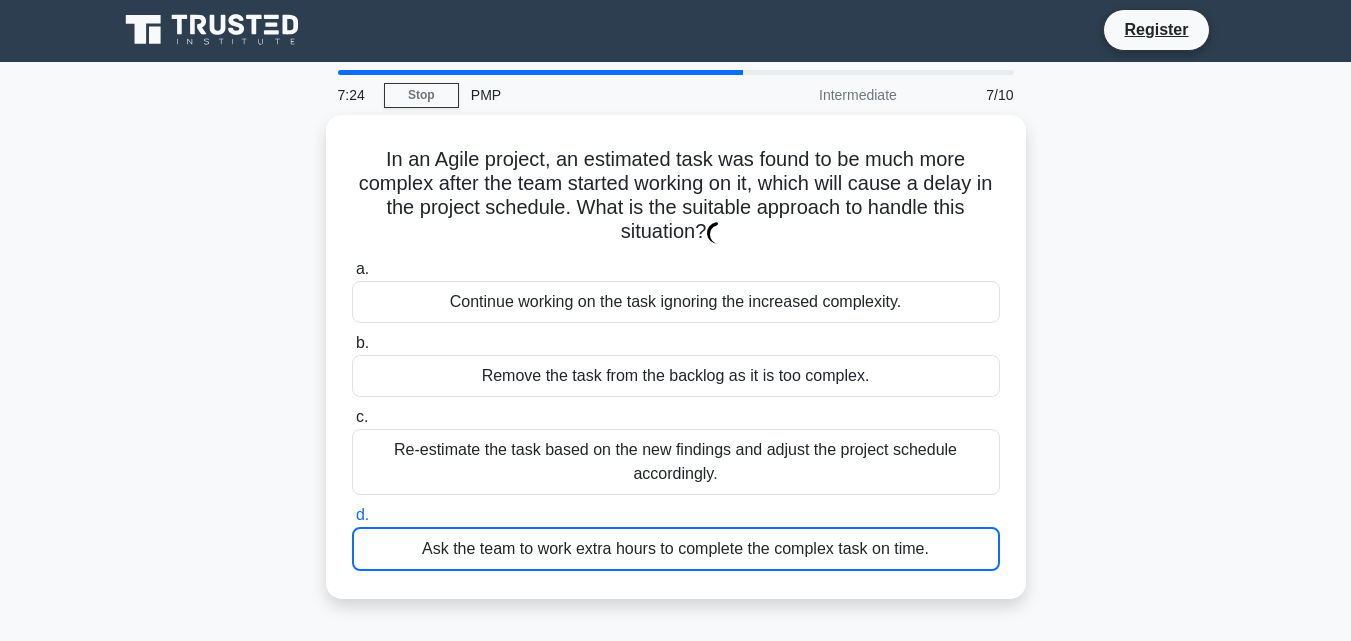 scroll, scrollTop: 0, scrollLeft: 0, axis: both 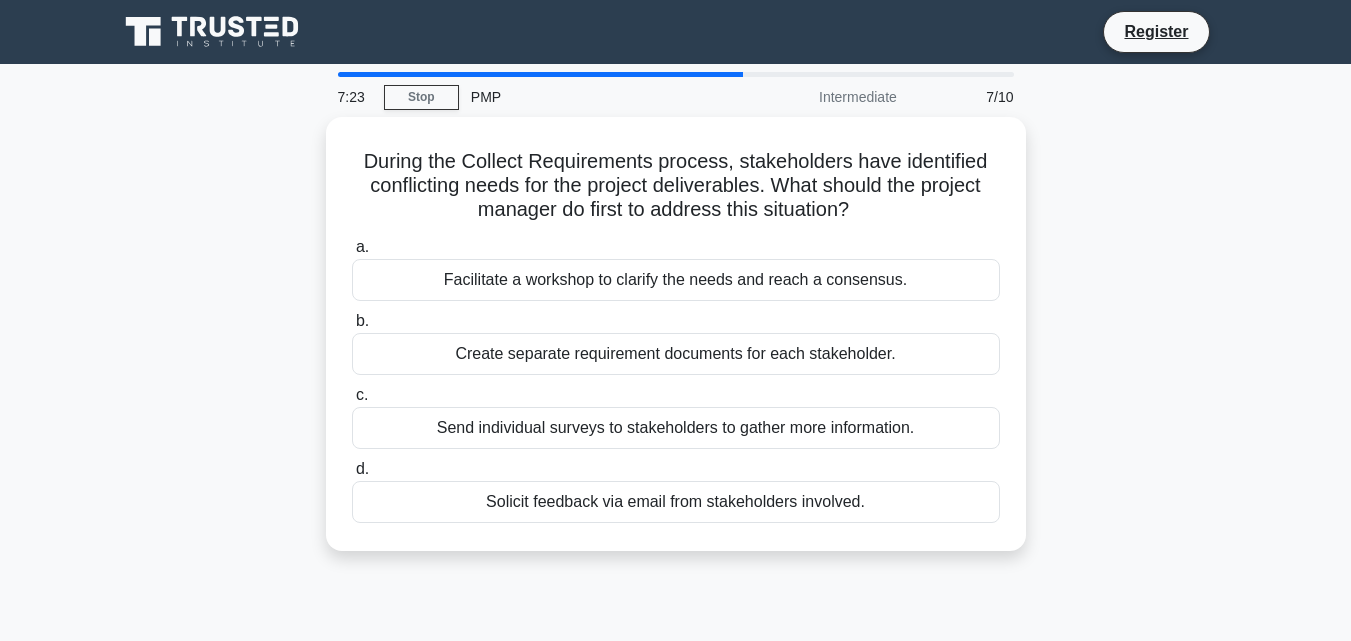 click on "During the Collect Requirements process, stakeholders have identified conflicting needs for the project deliverables. What should the project manager do first to address this situation?
.spinner_0XTQ{transform-origin:center;animation:spinner_y6GP .75s linear infinite}@keyframes spinner_y6GP{100%{transform:rotate(360deg)}}
a.
Facilitate a workshop to clarify the needs and reach a consensus.
b. c." at bounding box center (676, 346) 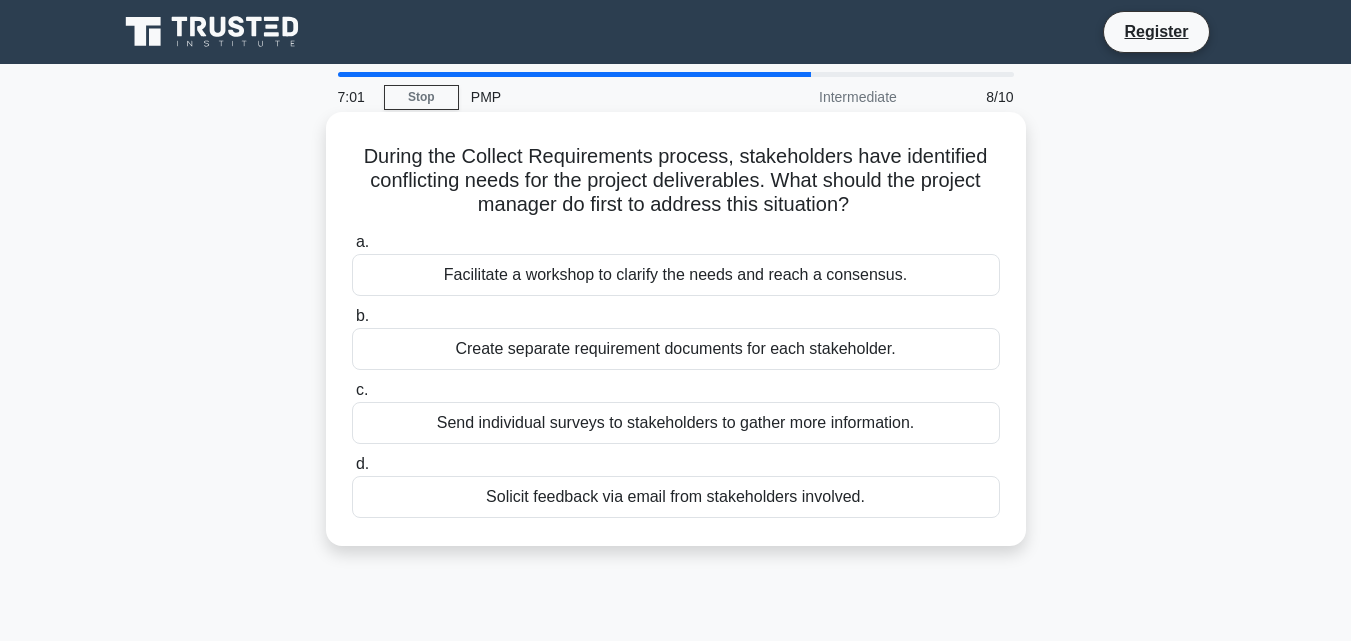 click on "Facilitate a workshop to clarify the needs and reach a consensus." at bounding box center (676, 275) 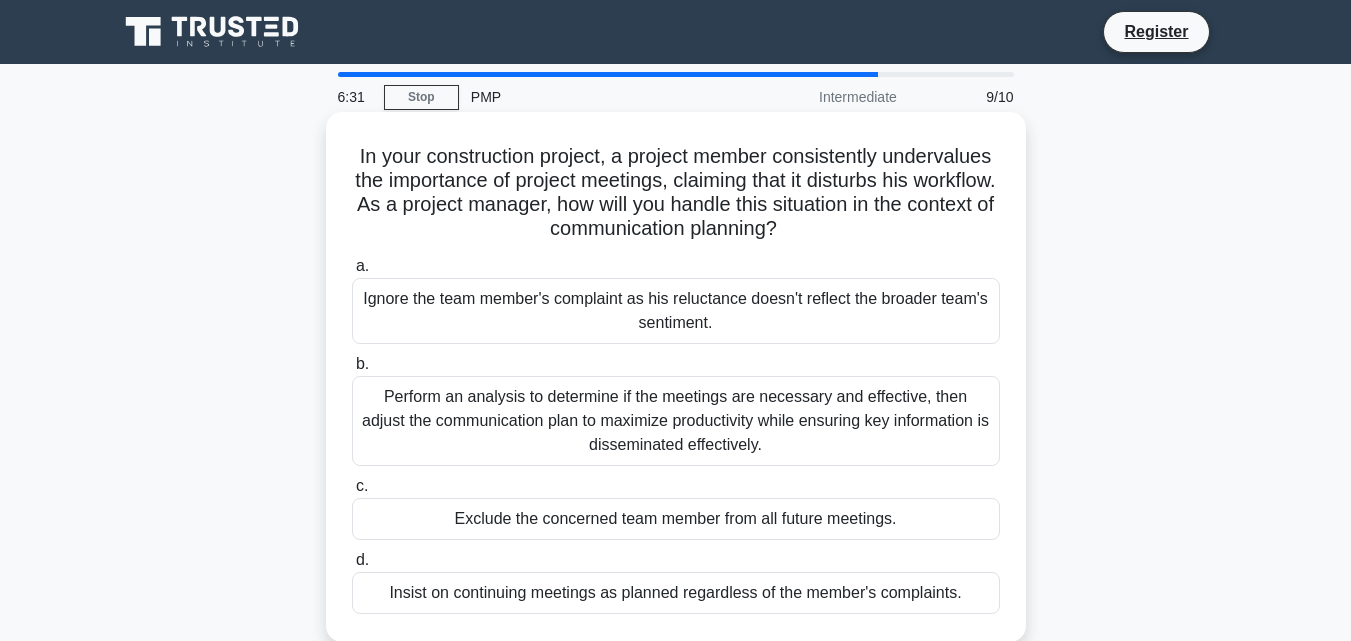 scroll, scrollTop: 167, scrollLeft: 0, axis: vertical 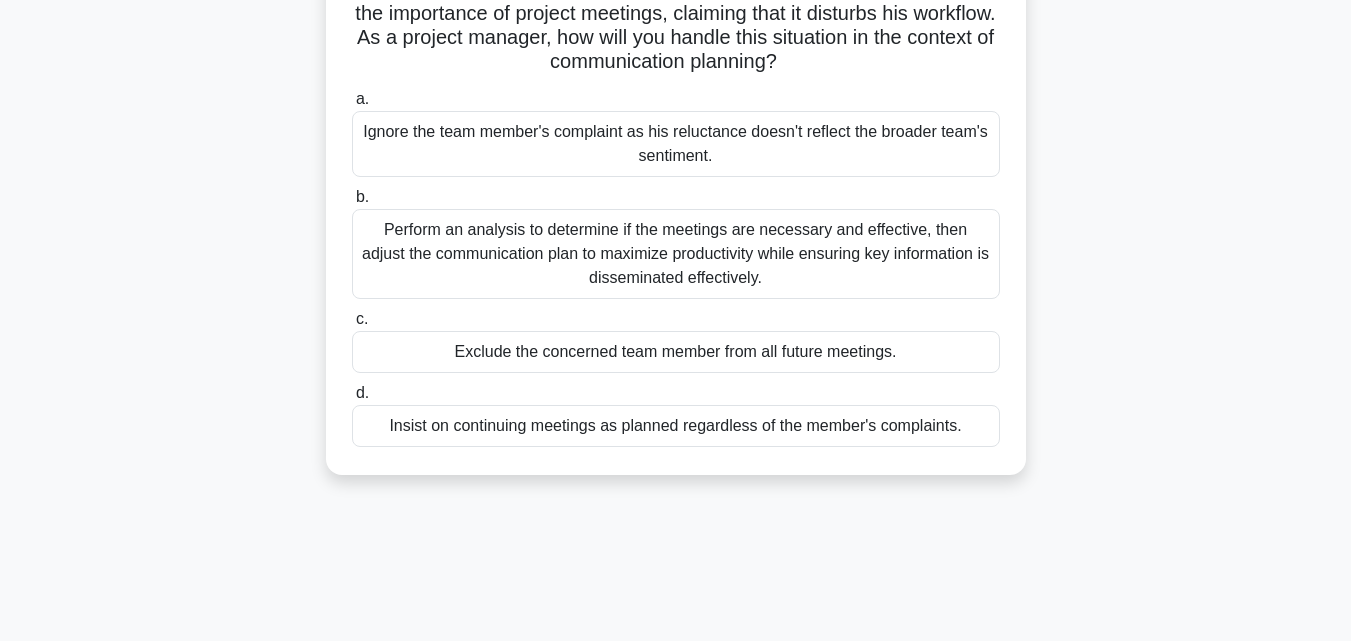 click on "Perform an analysis to determine if the meetings are necessary and effective, then adjust the communication plan to maximize productivity while ensuring key information is disseminated effectively." at bounding box center [676, 254] 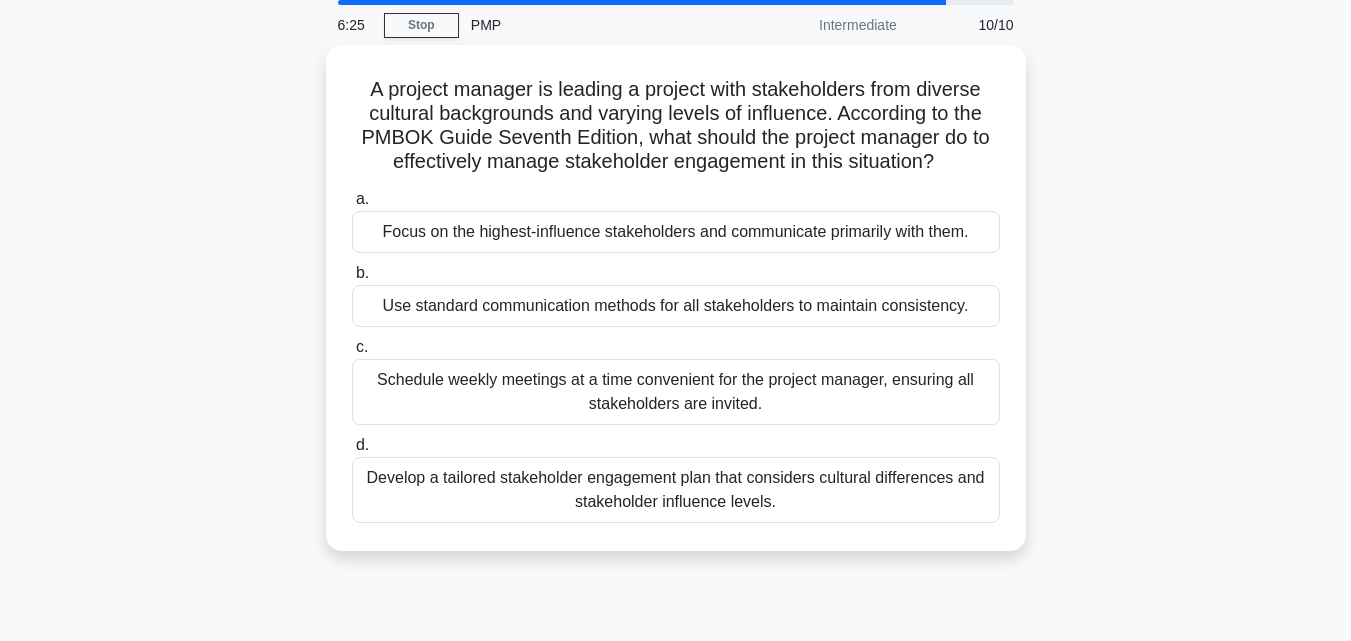 scroll, scrollTop: 0, scrollLeft: 0, axis: both 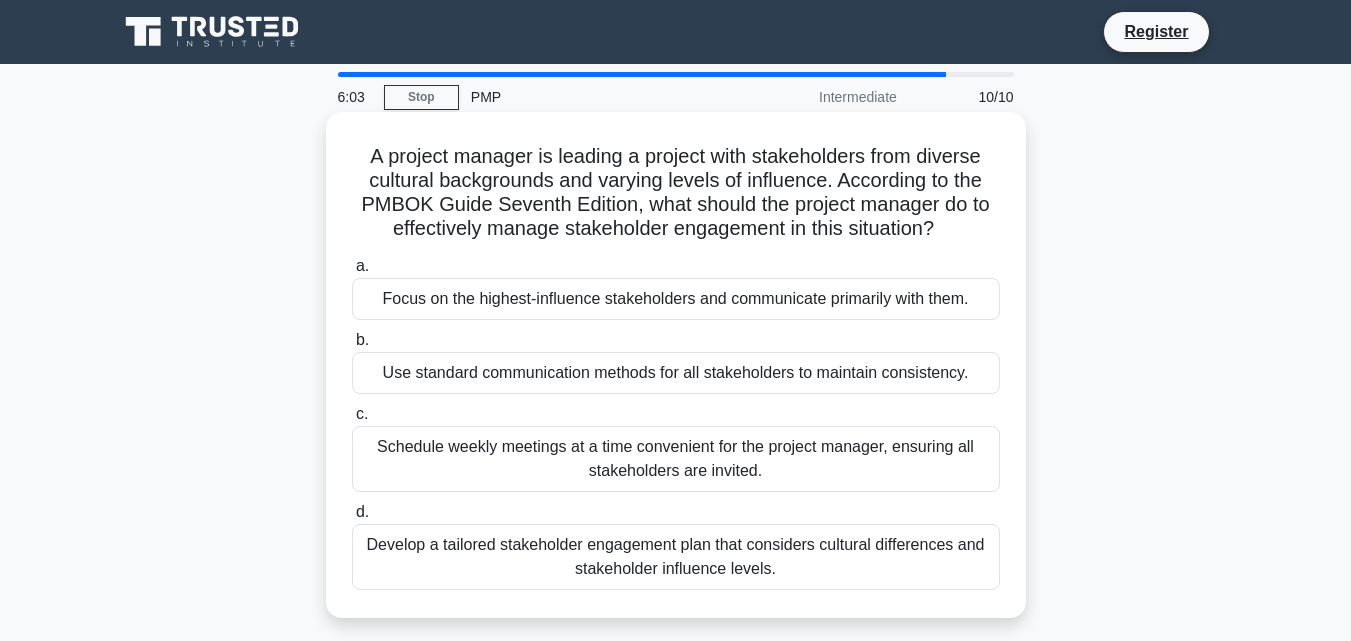 click on "Use standard communication methods for all stakeholders to maintain consistency." at bounding box center (676, 373) 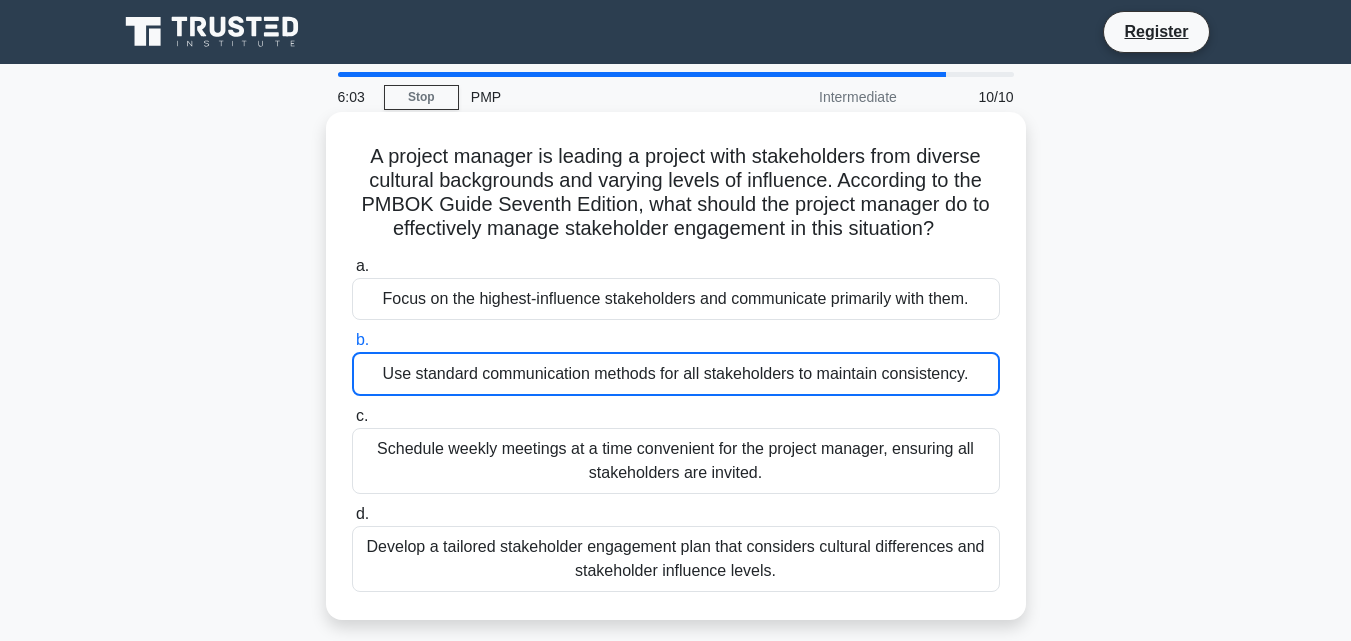click on "Use standard communication methods for all stakeholders to maintain consistency." at bounding box center (676, 374) 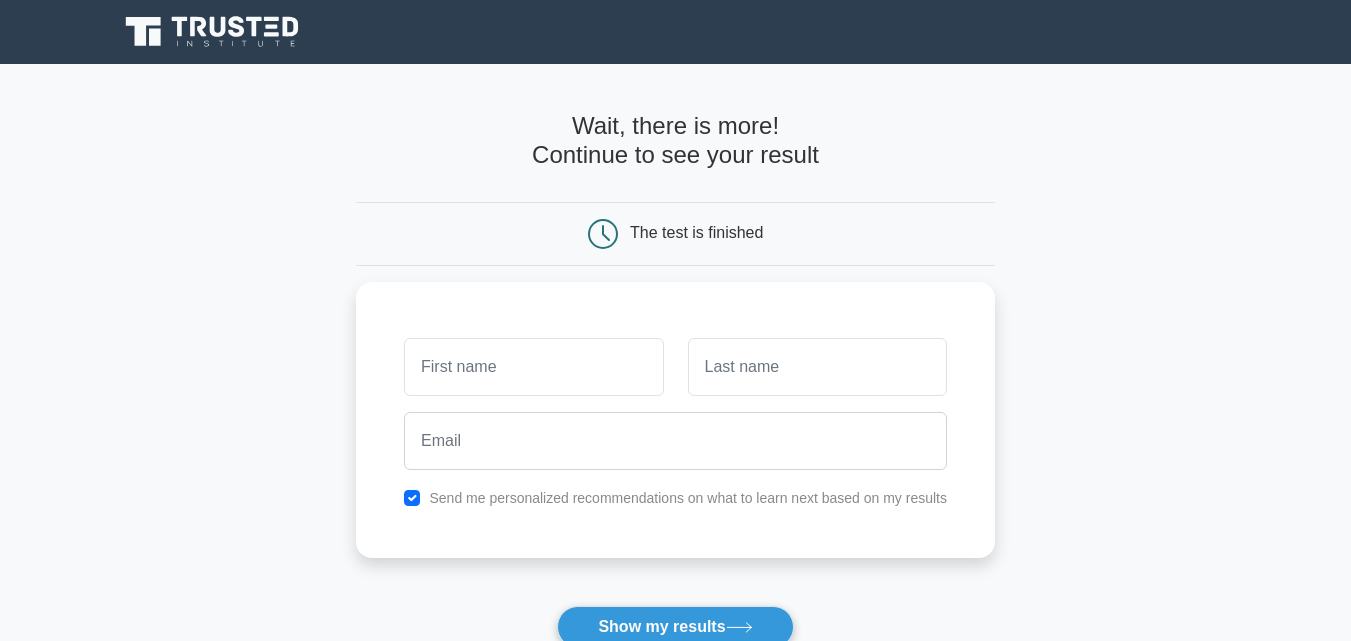 scroll, scrollTop: 0, scrollLeft: 0, axis: both 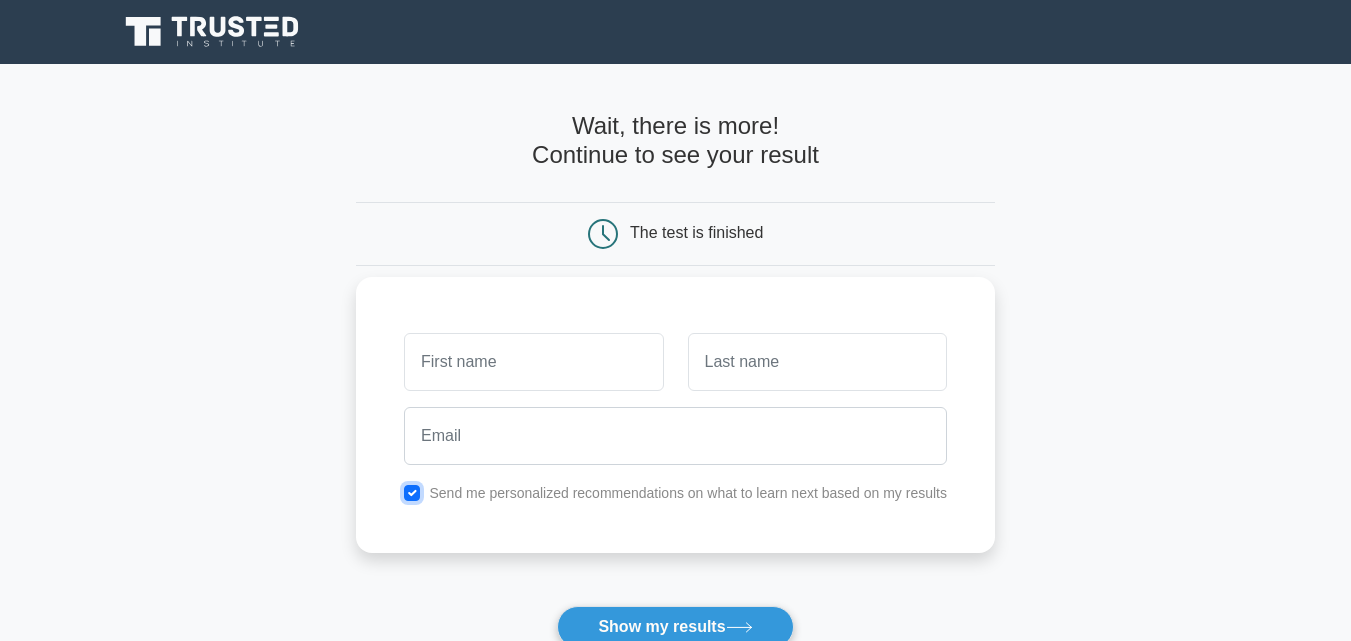 click at bounding box center [412, 493] 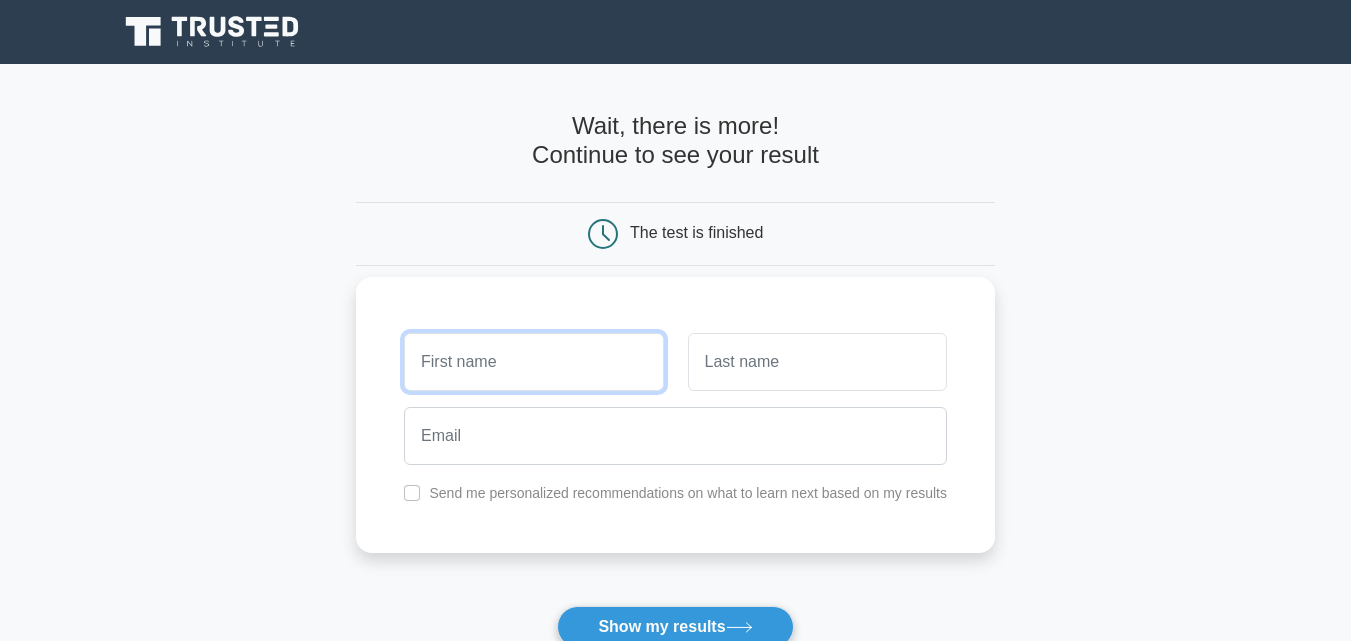 click at bounding box center (533, 362) 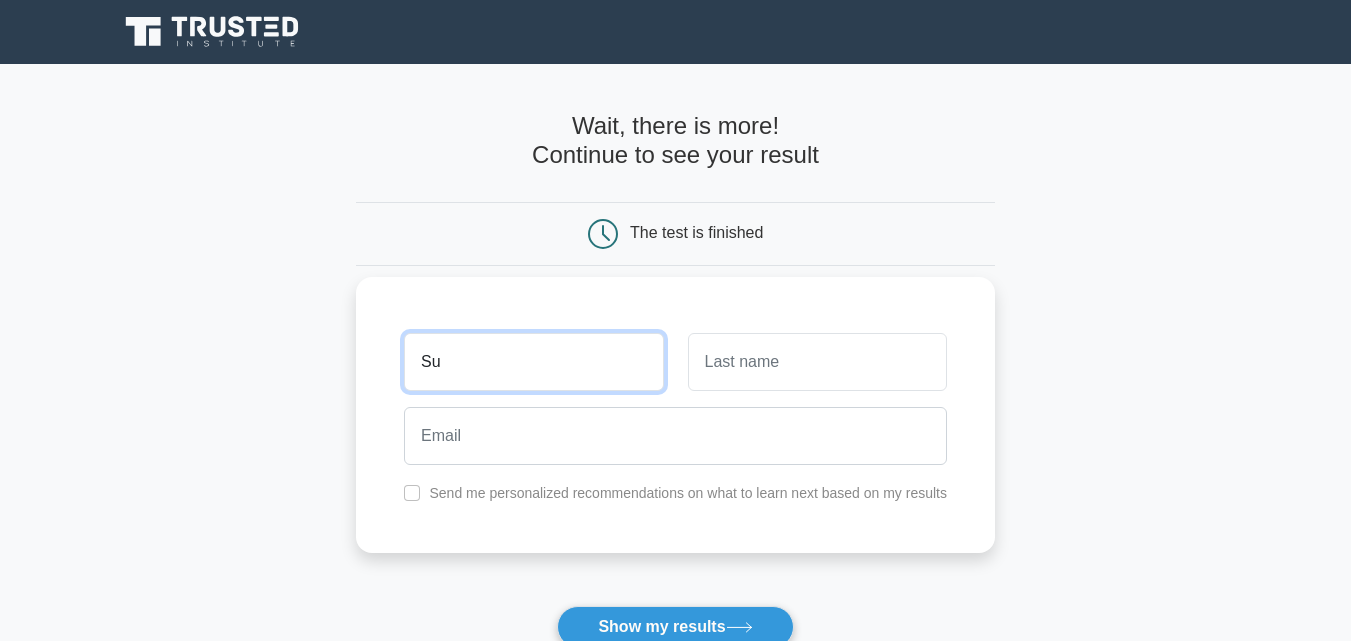 type on "S" 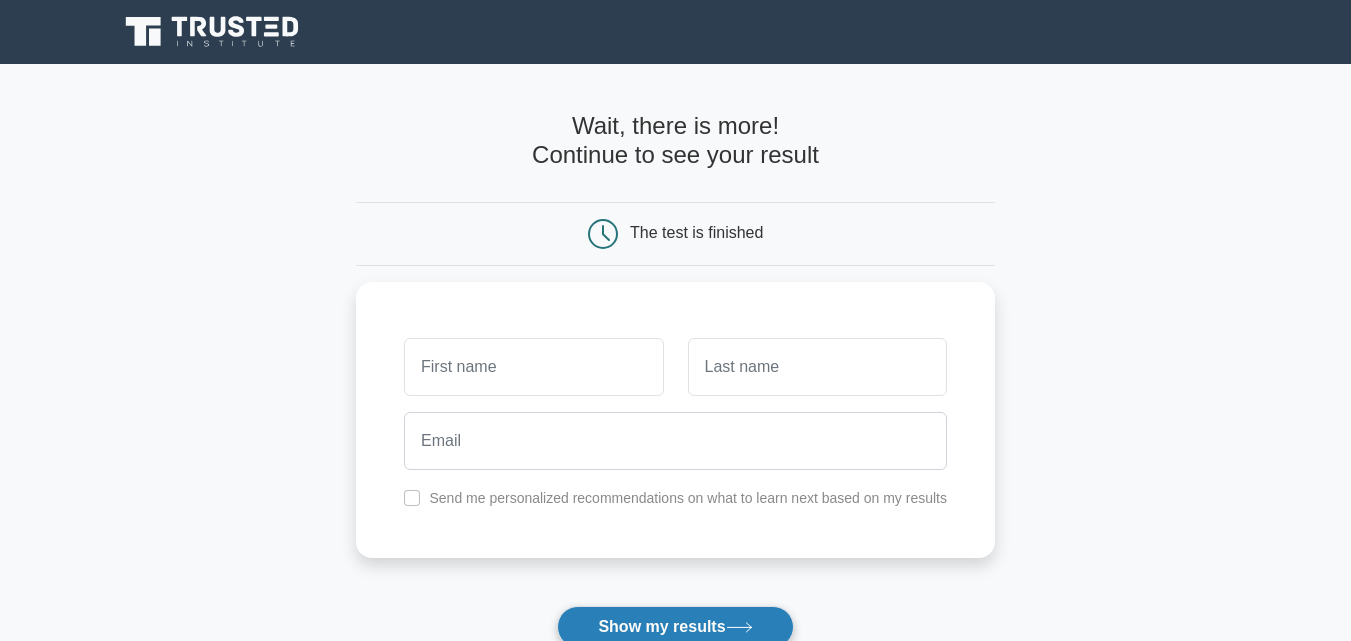 click on "Show my results" at bounding box center [675, 627] 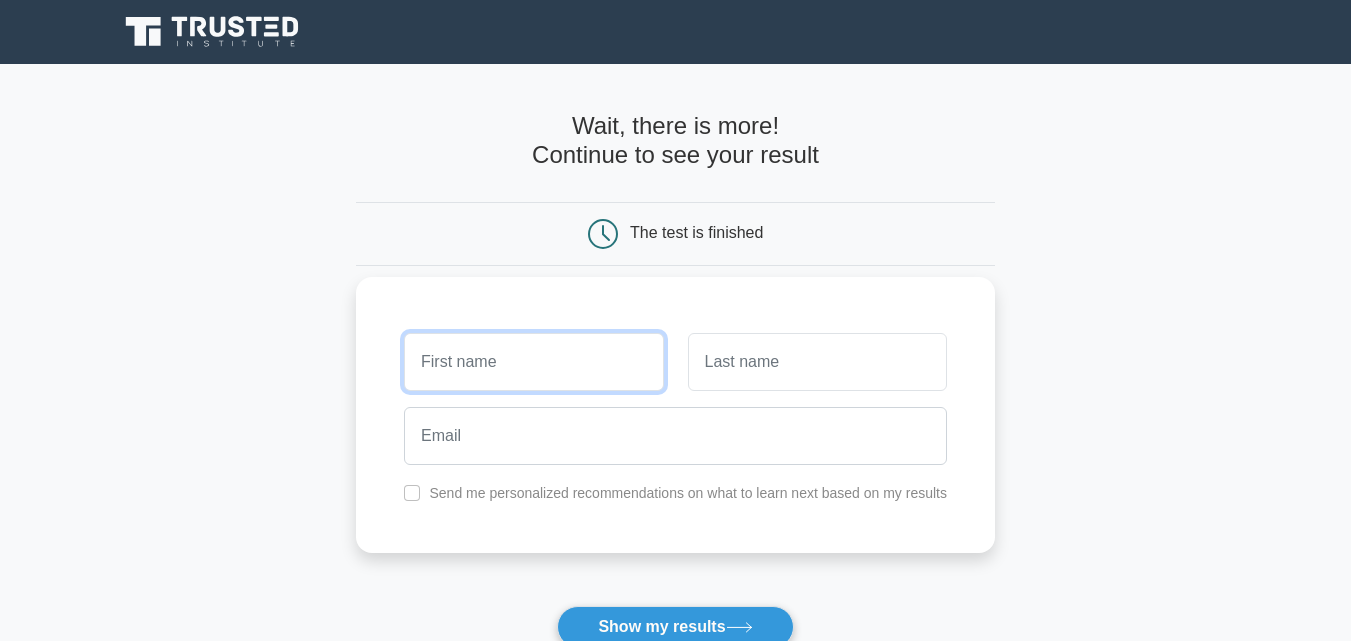 scroll, scrollTop: 167, scrollLeft: 0, axis: vertical 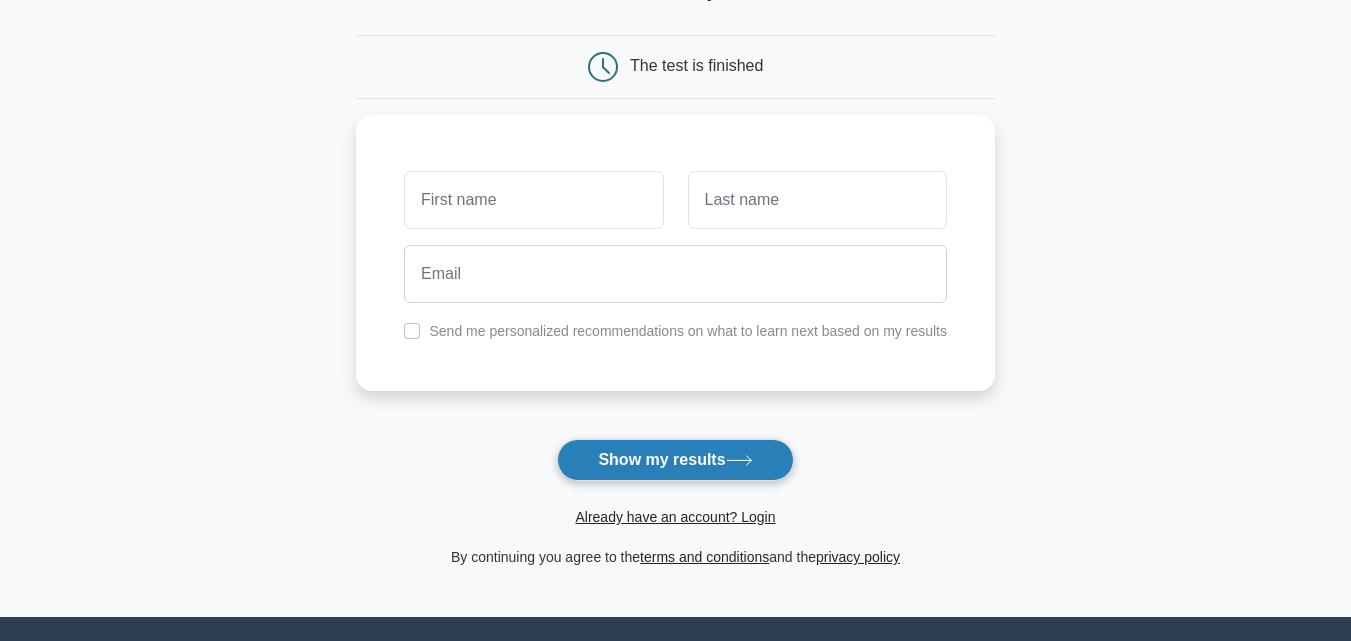 click on "Show my results" at bounding box center [675, 460] 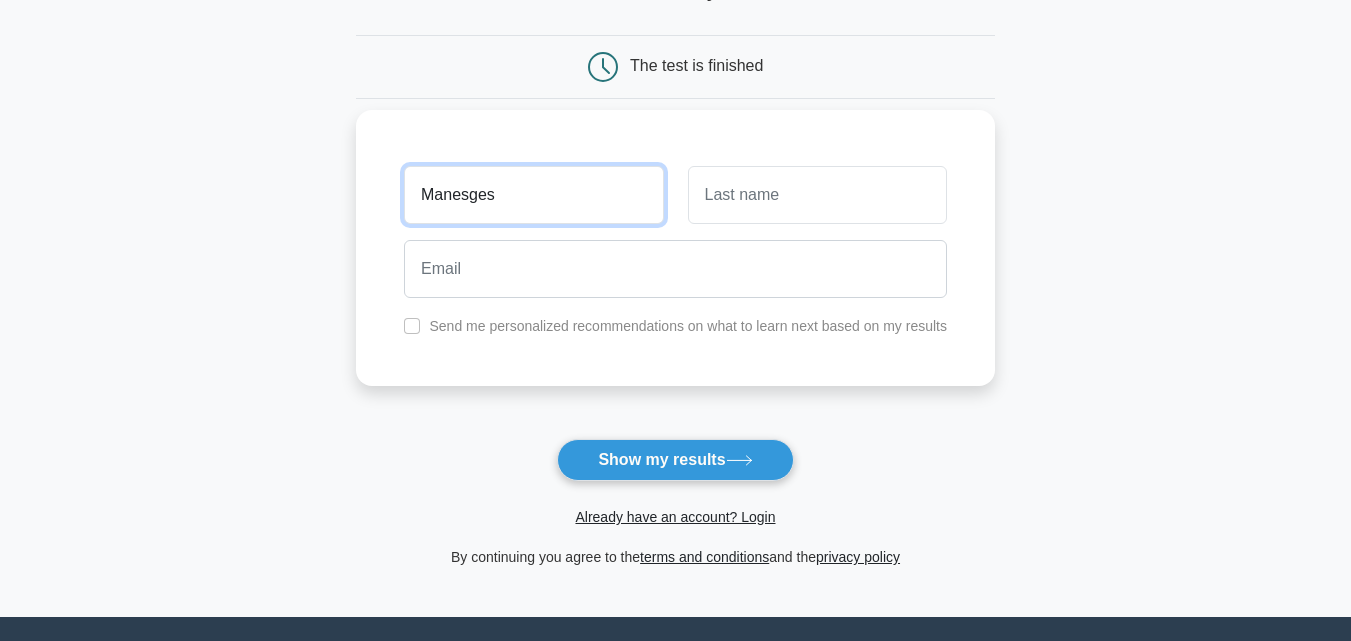 type on "Manesges" 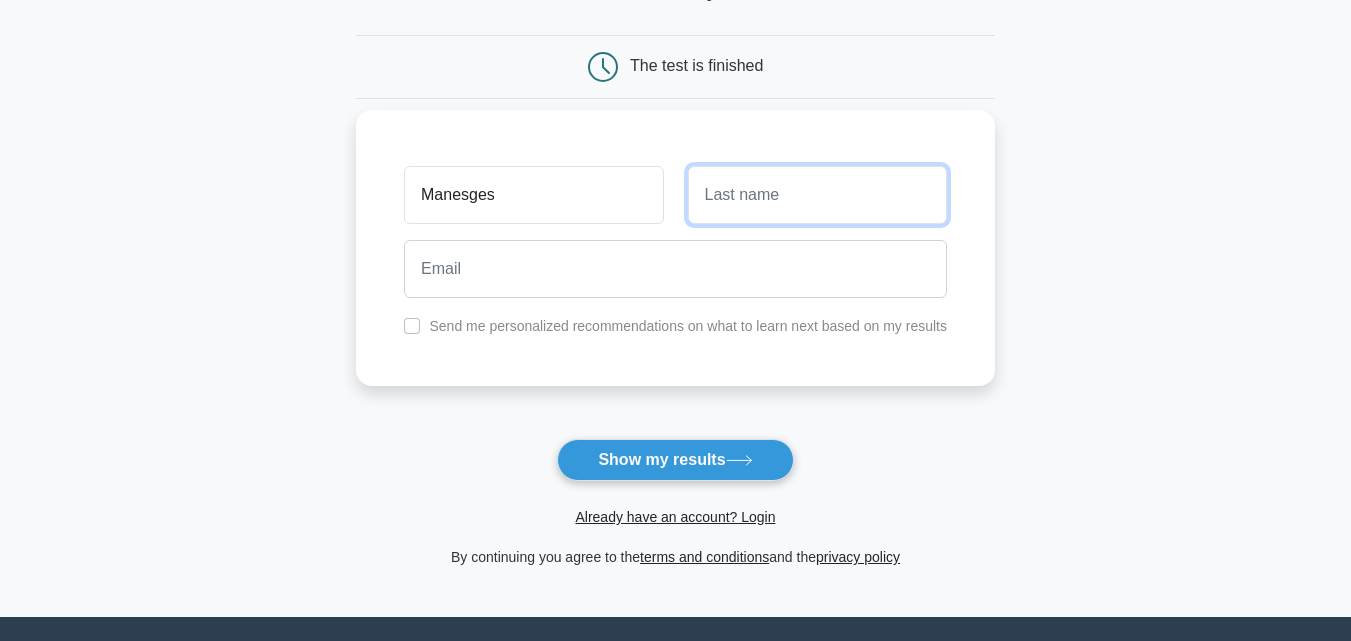 click at bounding box center (817, 195) 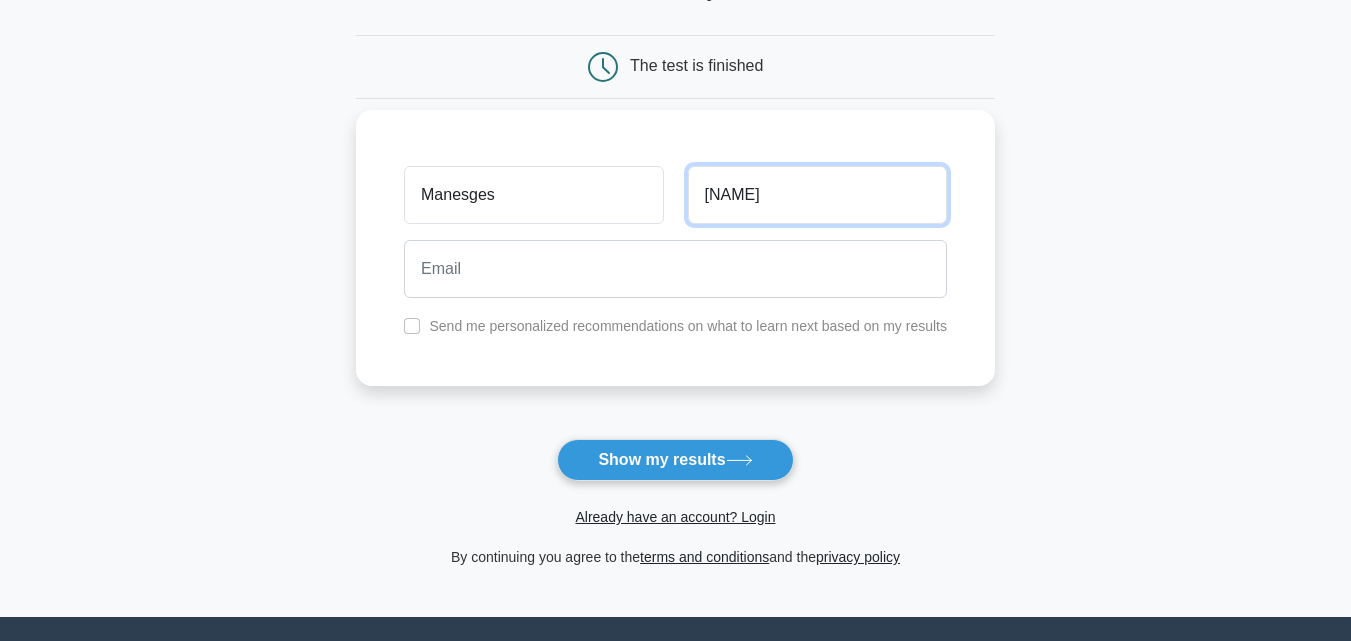 type on "[NAME]" 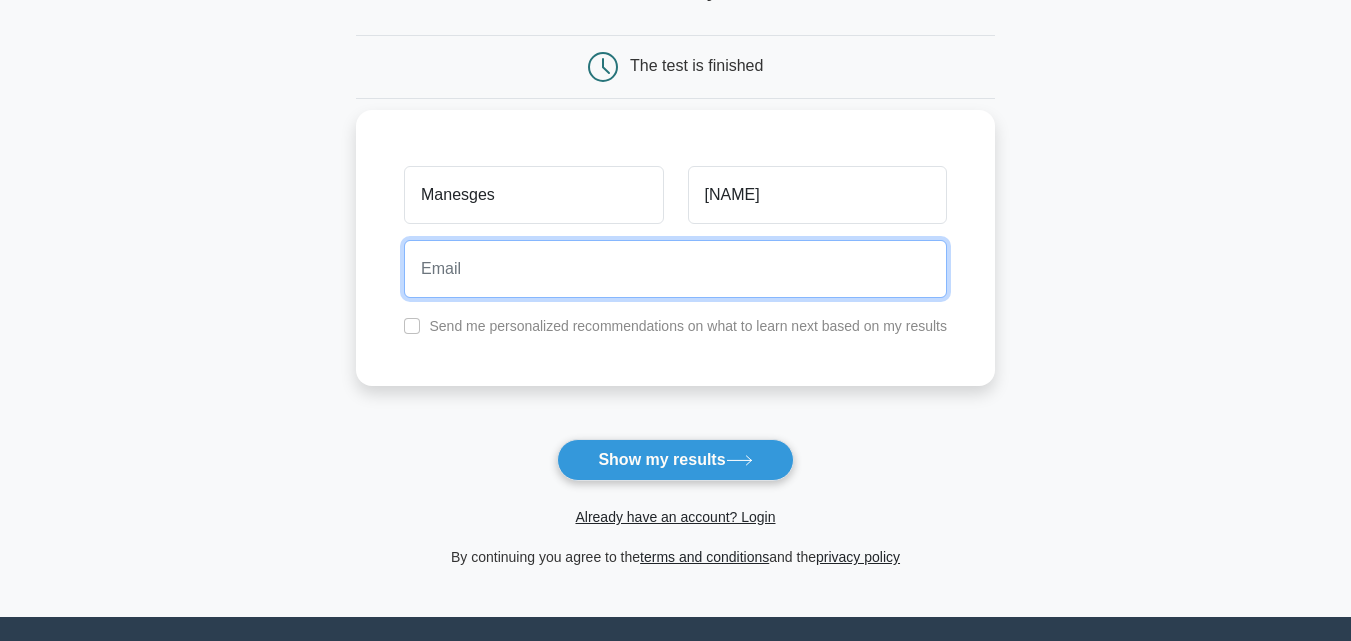 click at bounding box center [675, 269] 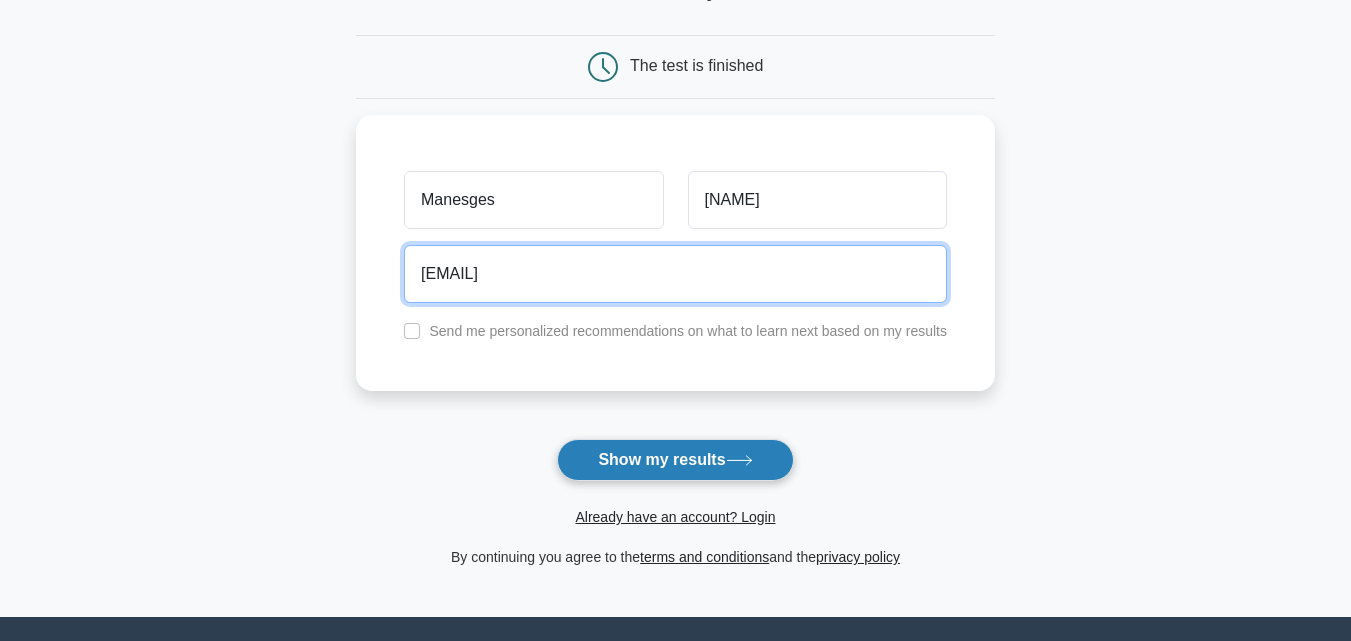 type on "[EMAIL]" 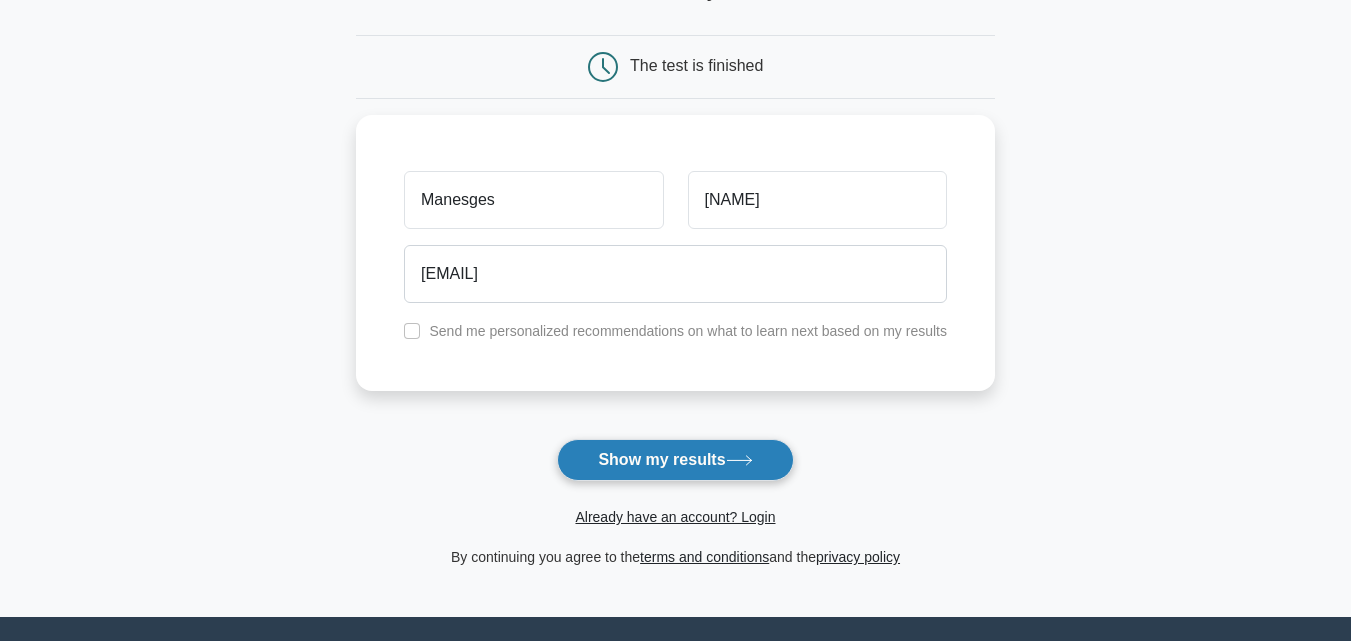 click on "Show my results" at bounding box center [675, 460] 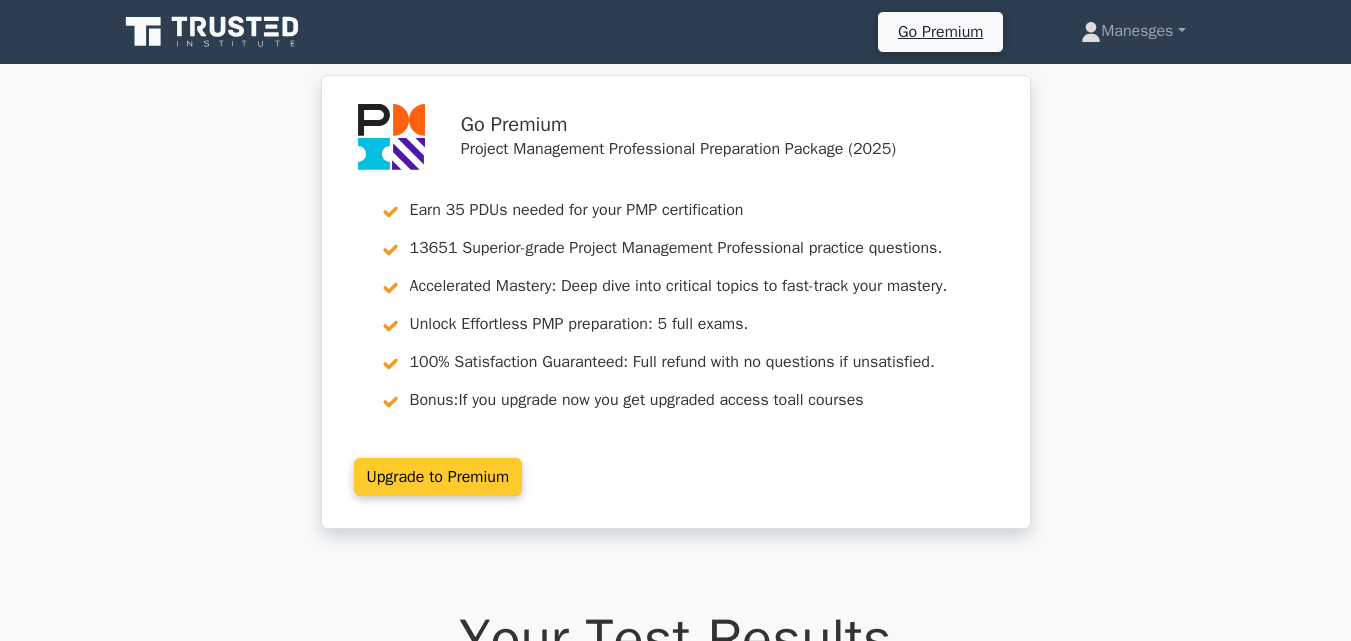 scroll, scrollTop: 0, scrollLeft: 0, axis: both 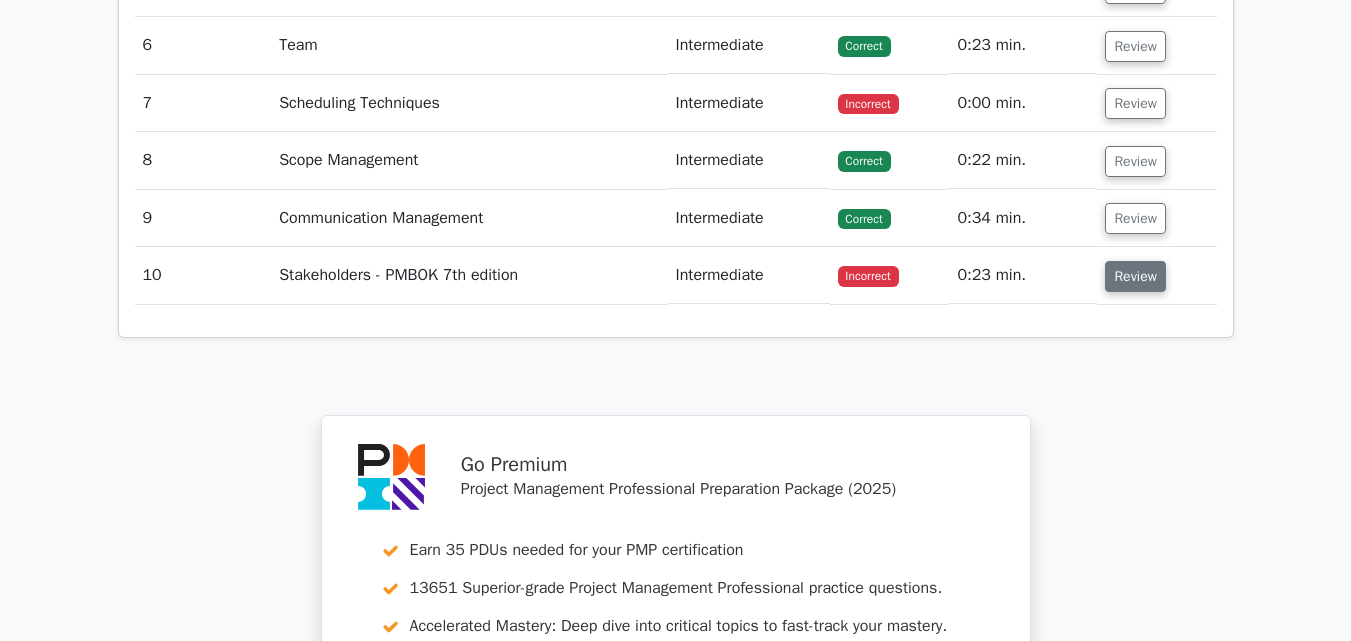 click on "Review" at bounding box center (1135, 276) 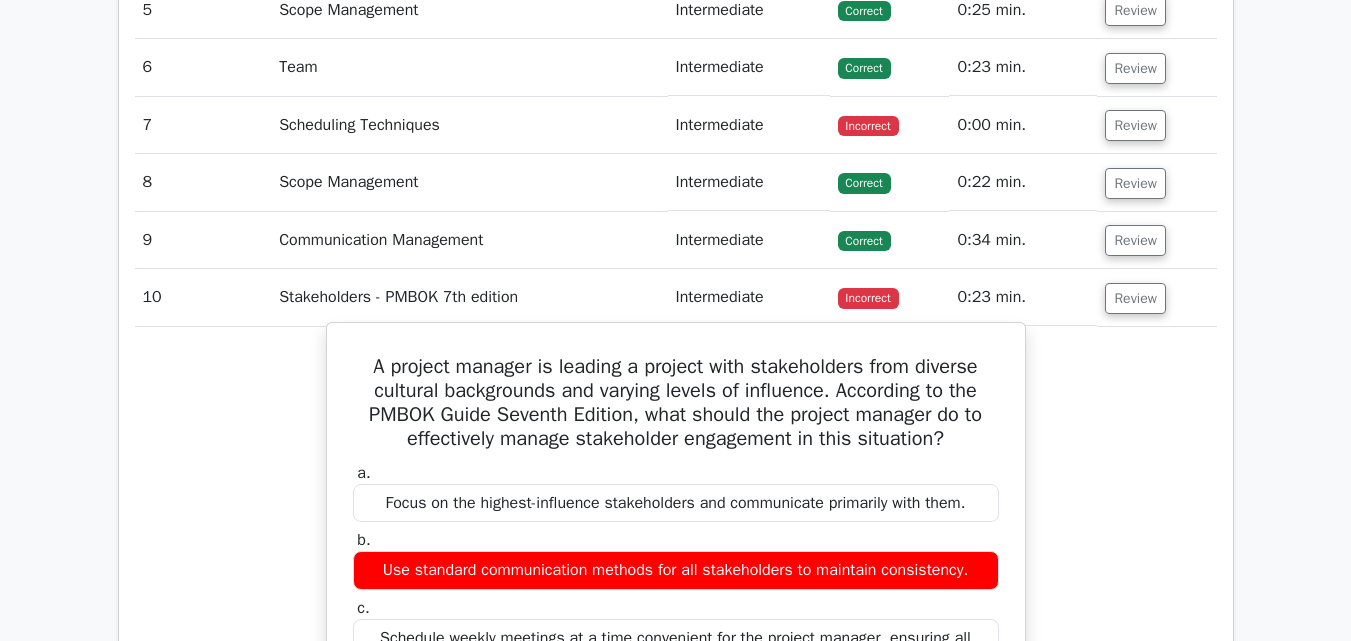 scroll, scrollTop: 3000, scrollLeft: 0, axis: vertical 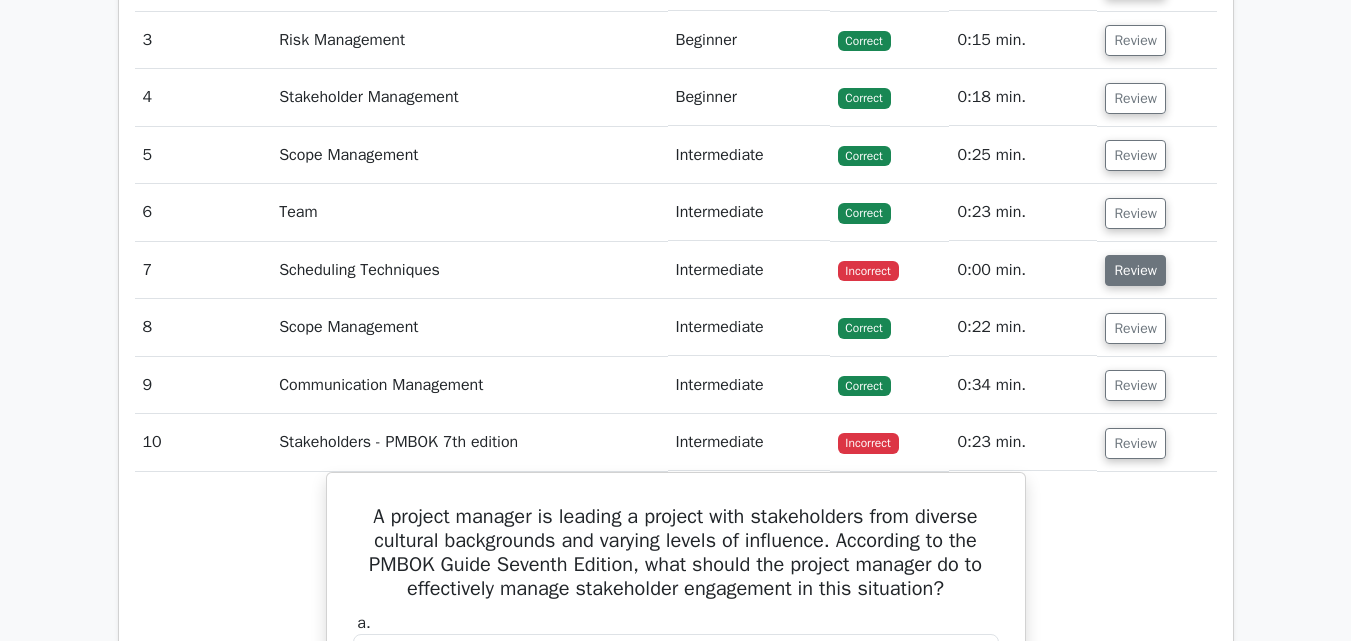 click on "Review" at bounding box center [1135, 270] 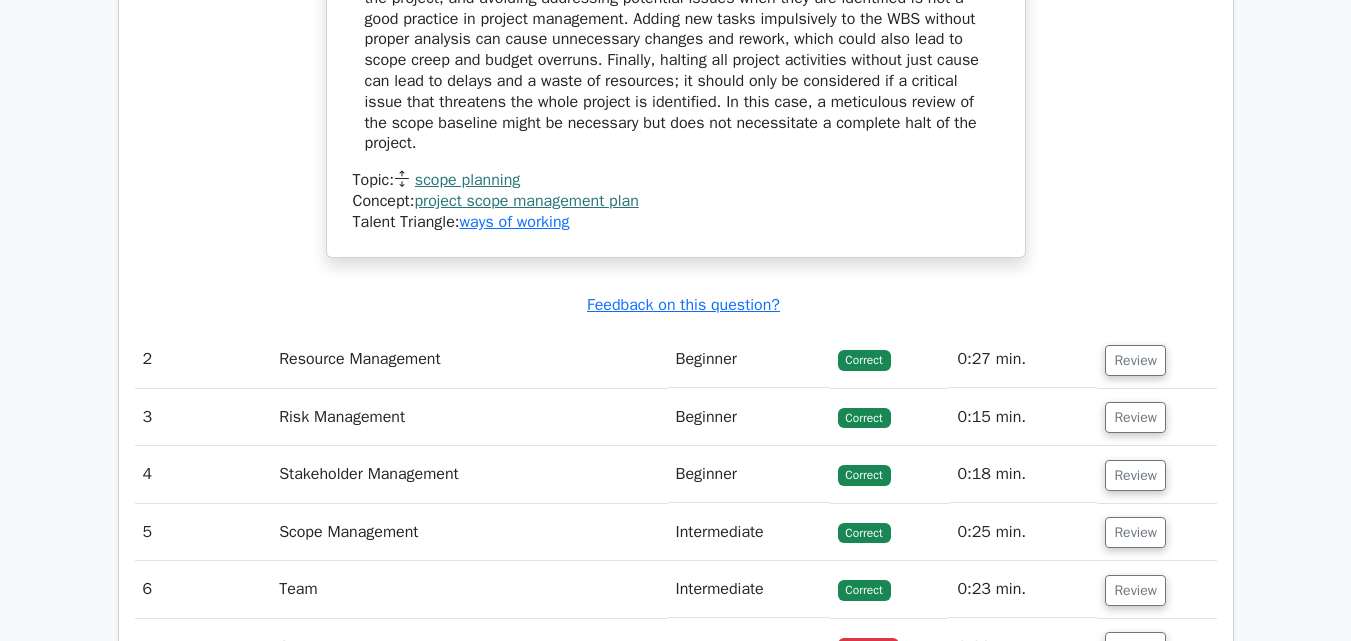 scroll, scrollTop: 2500, scrollLeft: 0, axis: vertical 